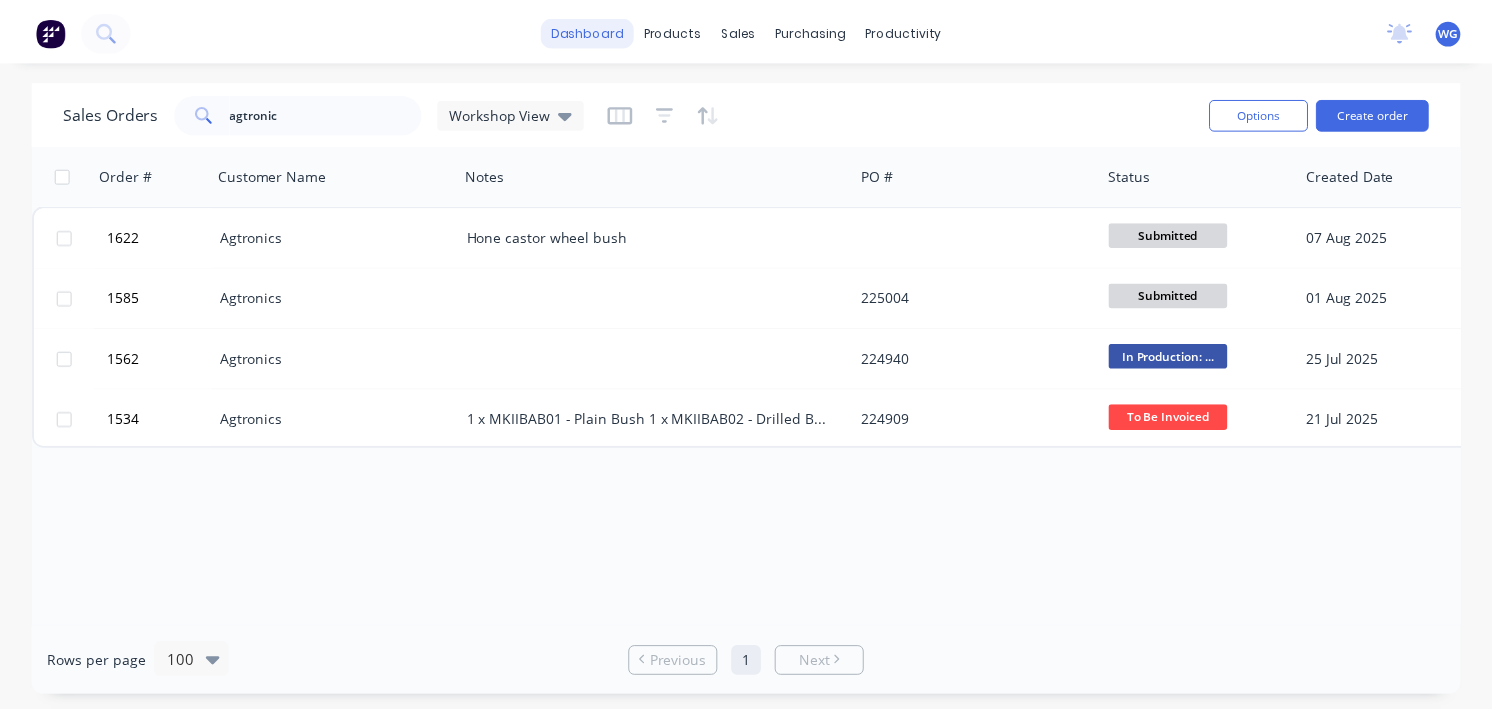scroll, scrollTop: 0, scrollLeft: 0, axis: both 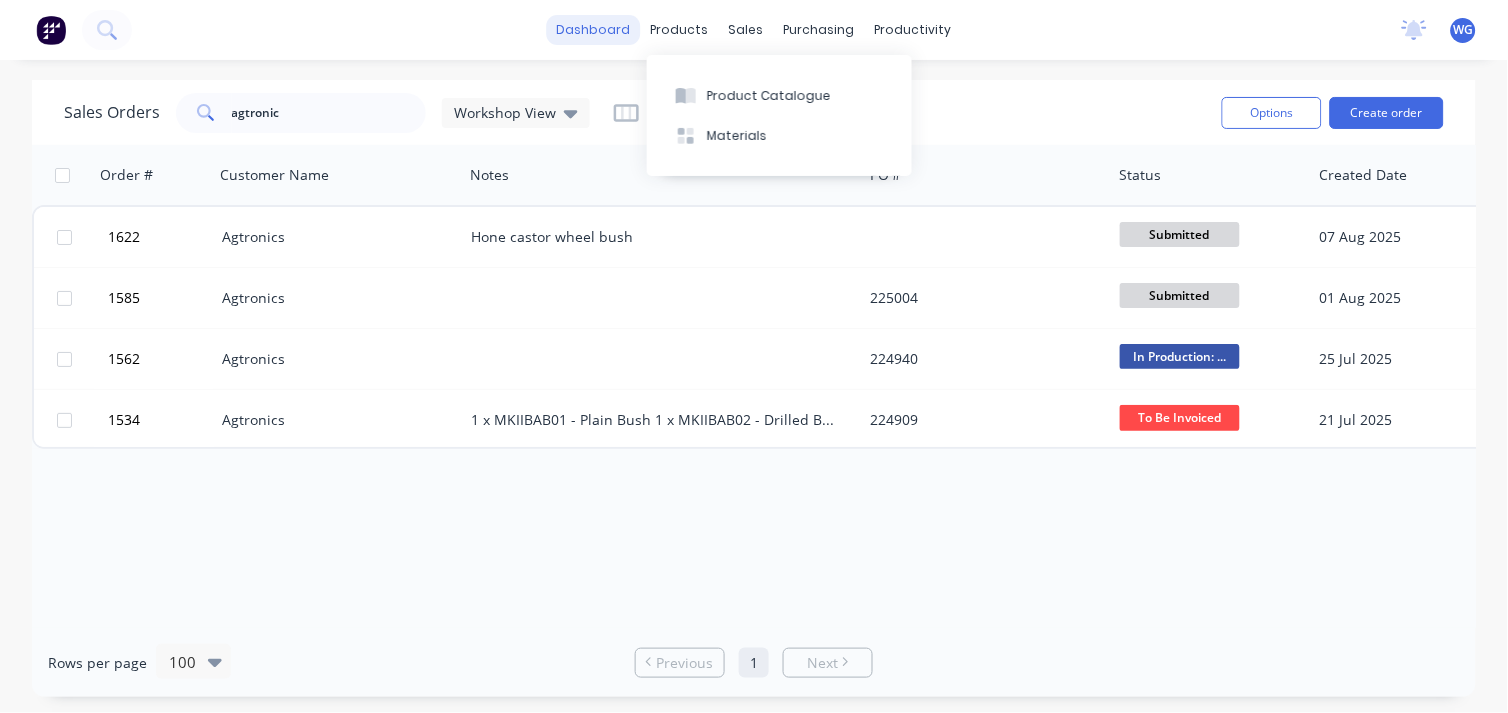click on "dashboard" at bounding box center (594, 30) 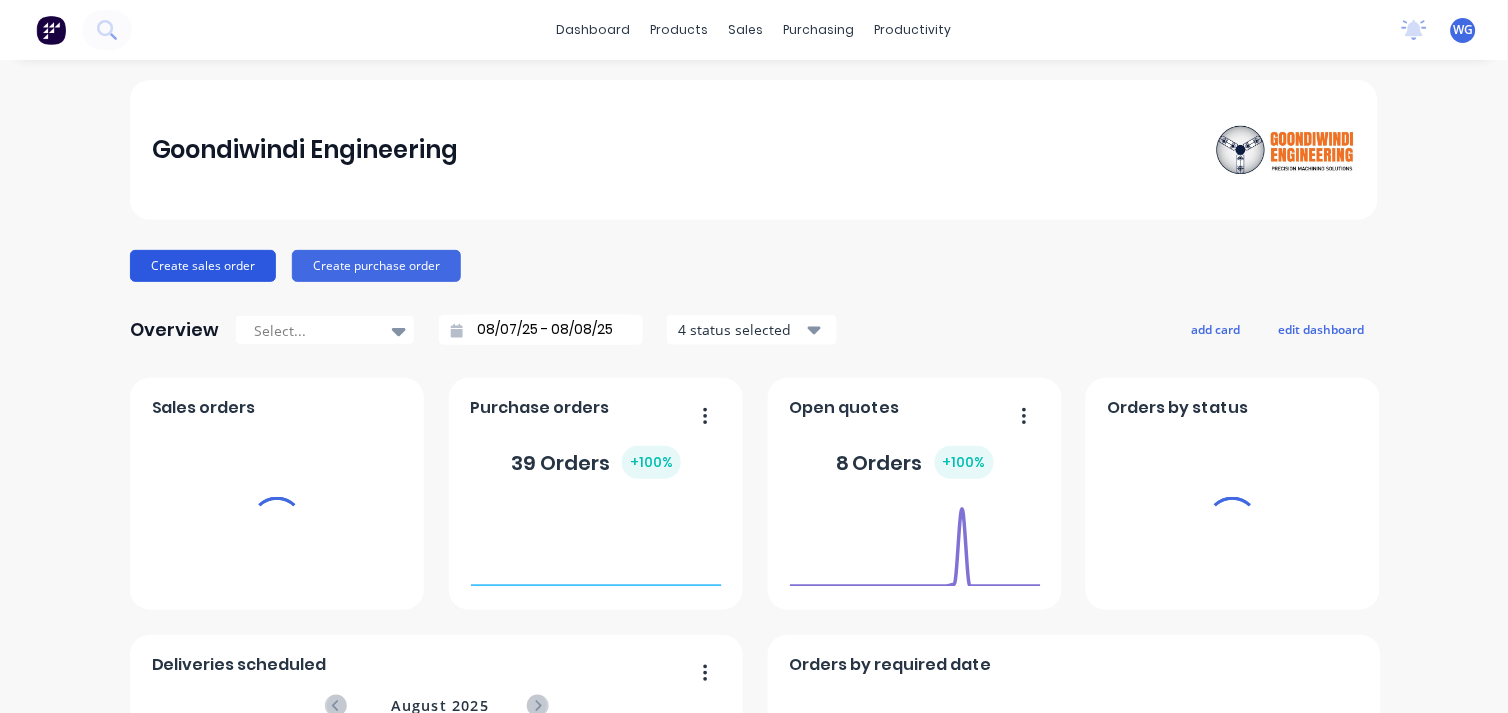 click on "Create sales order" at bounding box center (203, 266) 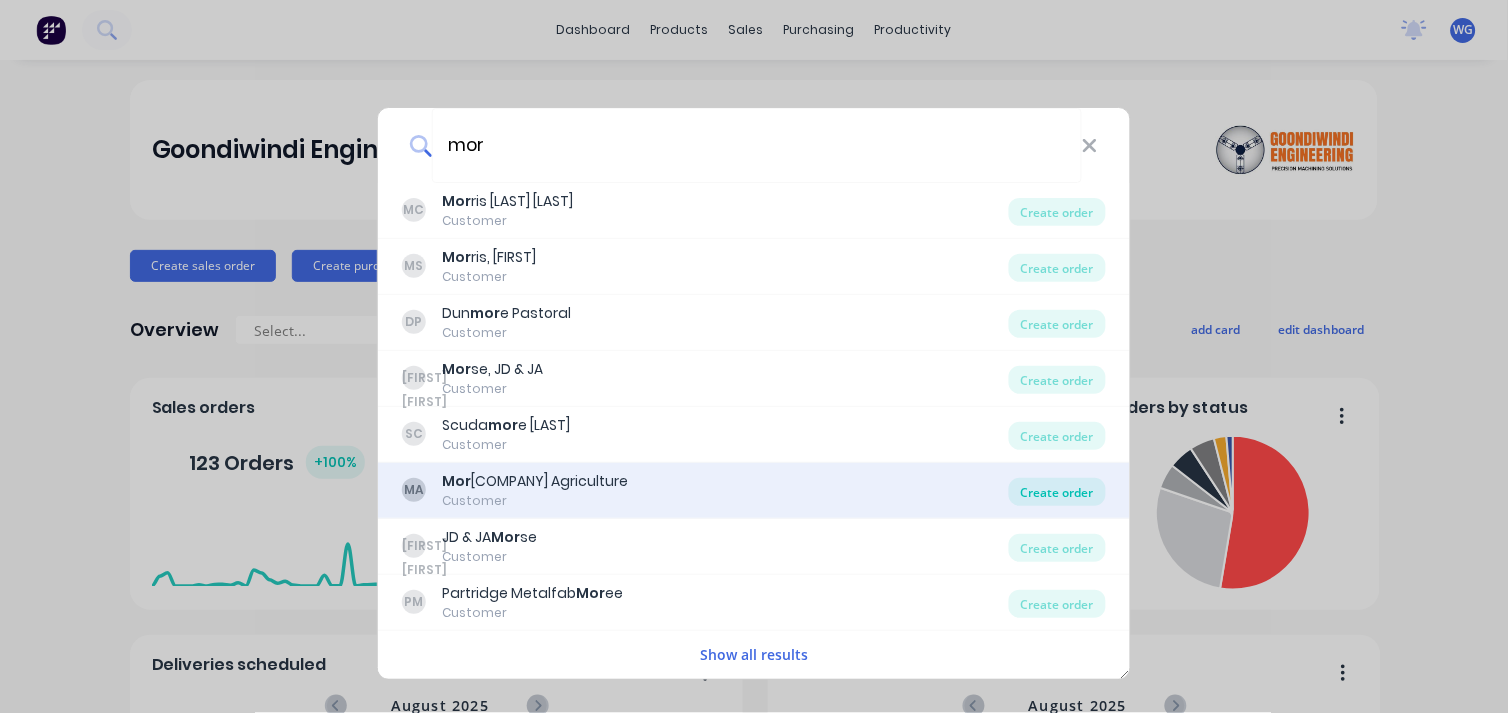 type on "mor" 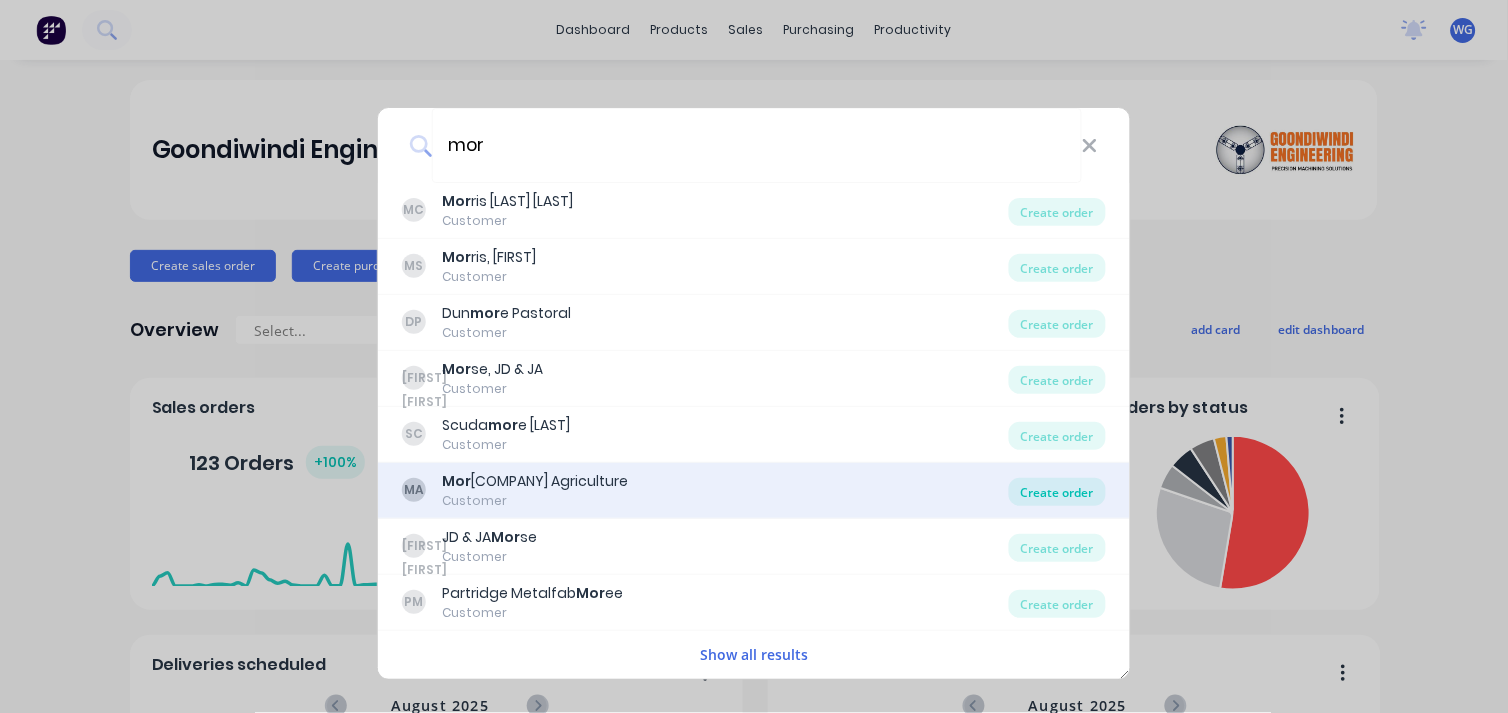 click on "Create order" at bounding box center [1057, 492] 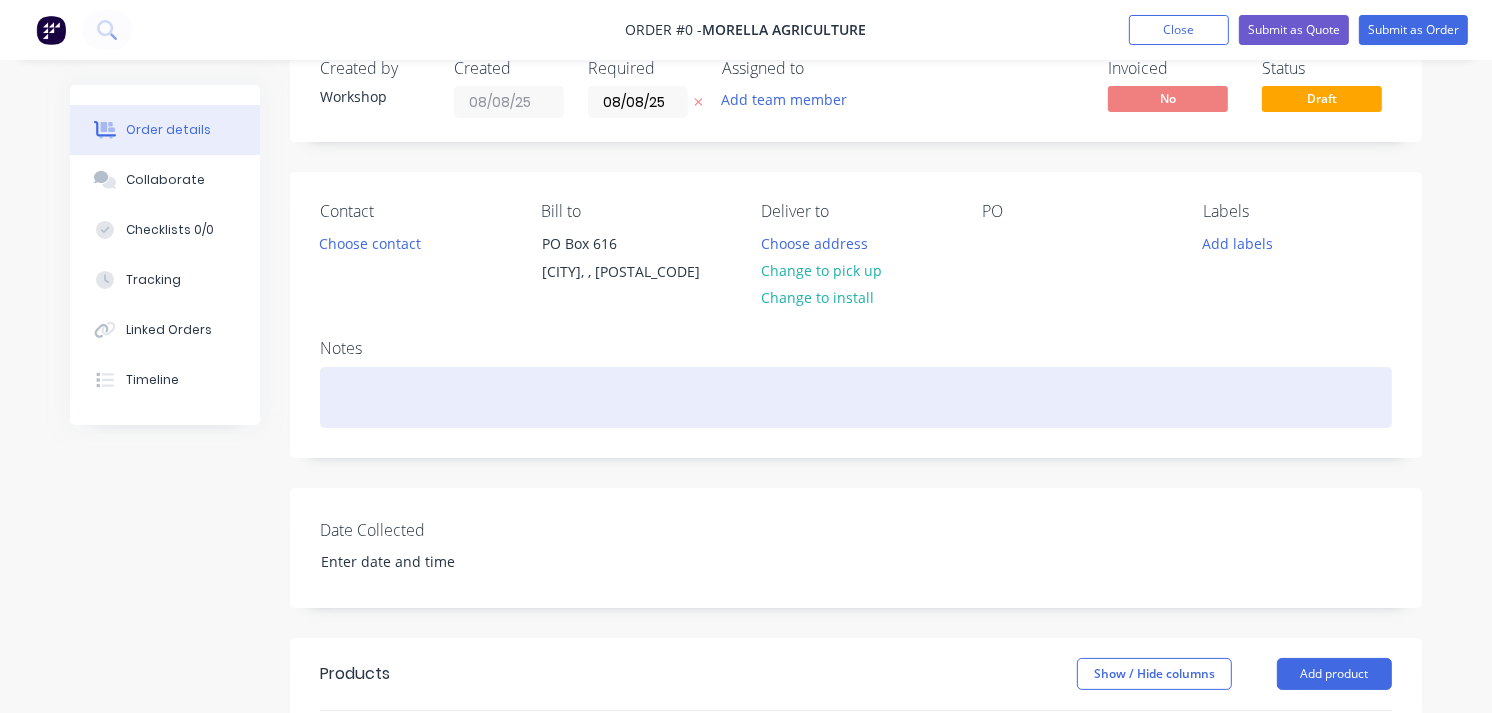 scroll, scrollTop: 0, scrollLeft: 0, axis: both 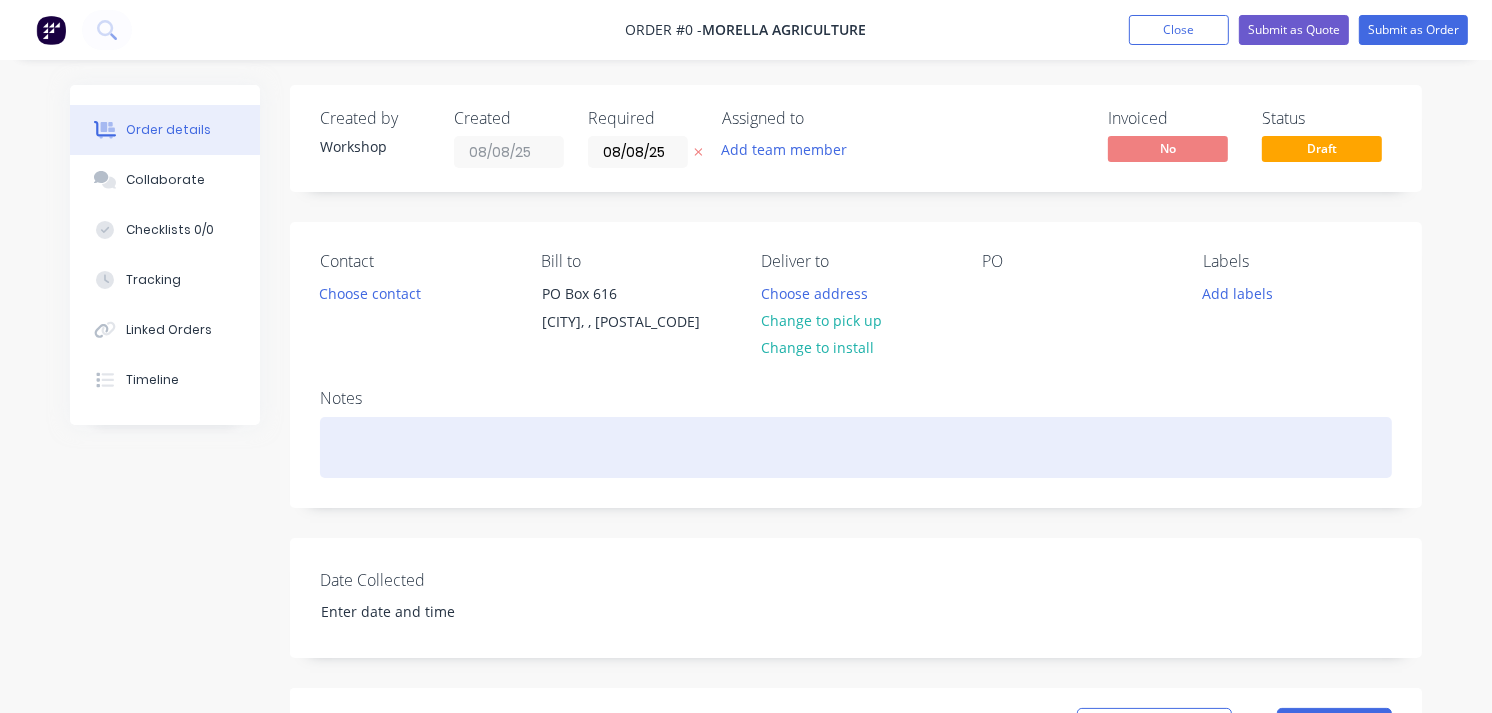click at bounding box center (856, 447) 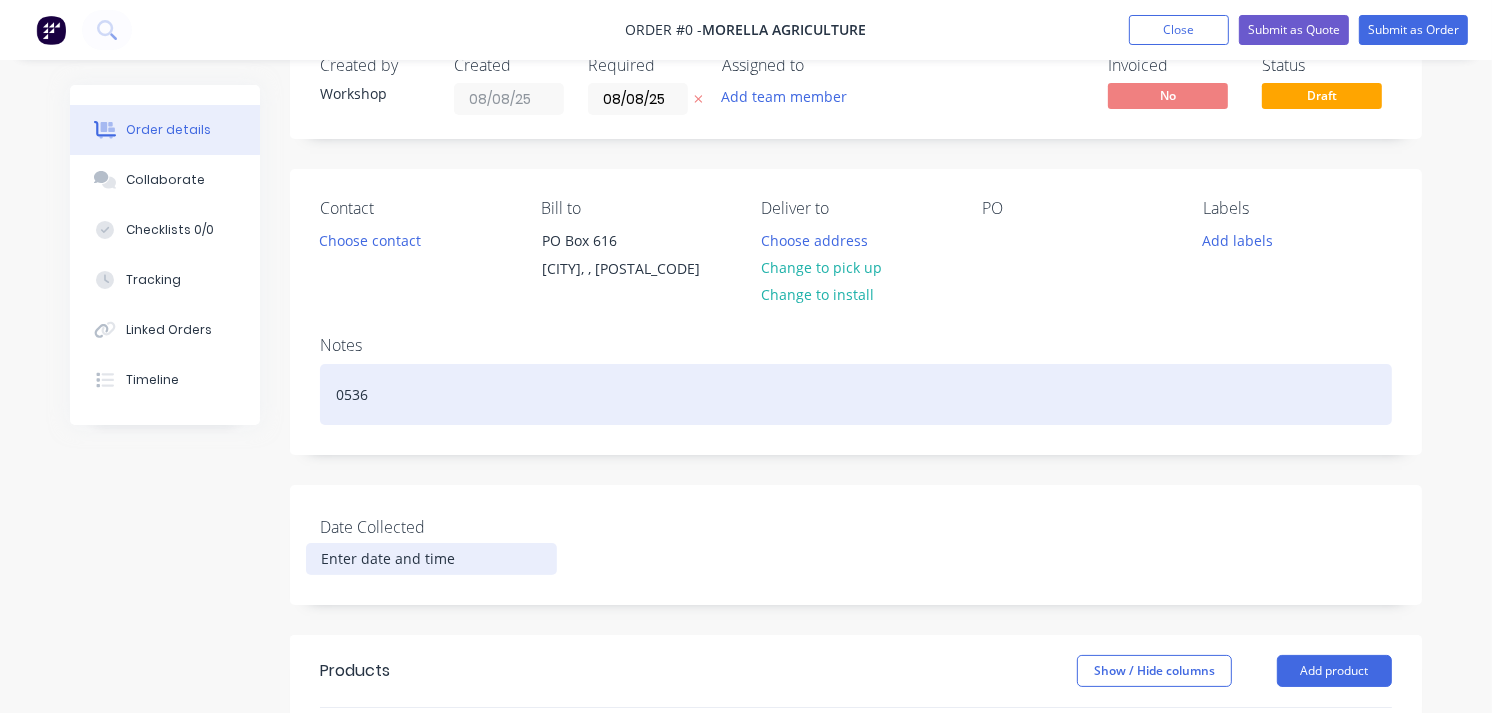 scroll, scrollTop: 50, scrollLeft: 0, axis: vertical 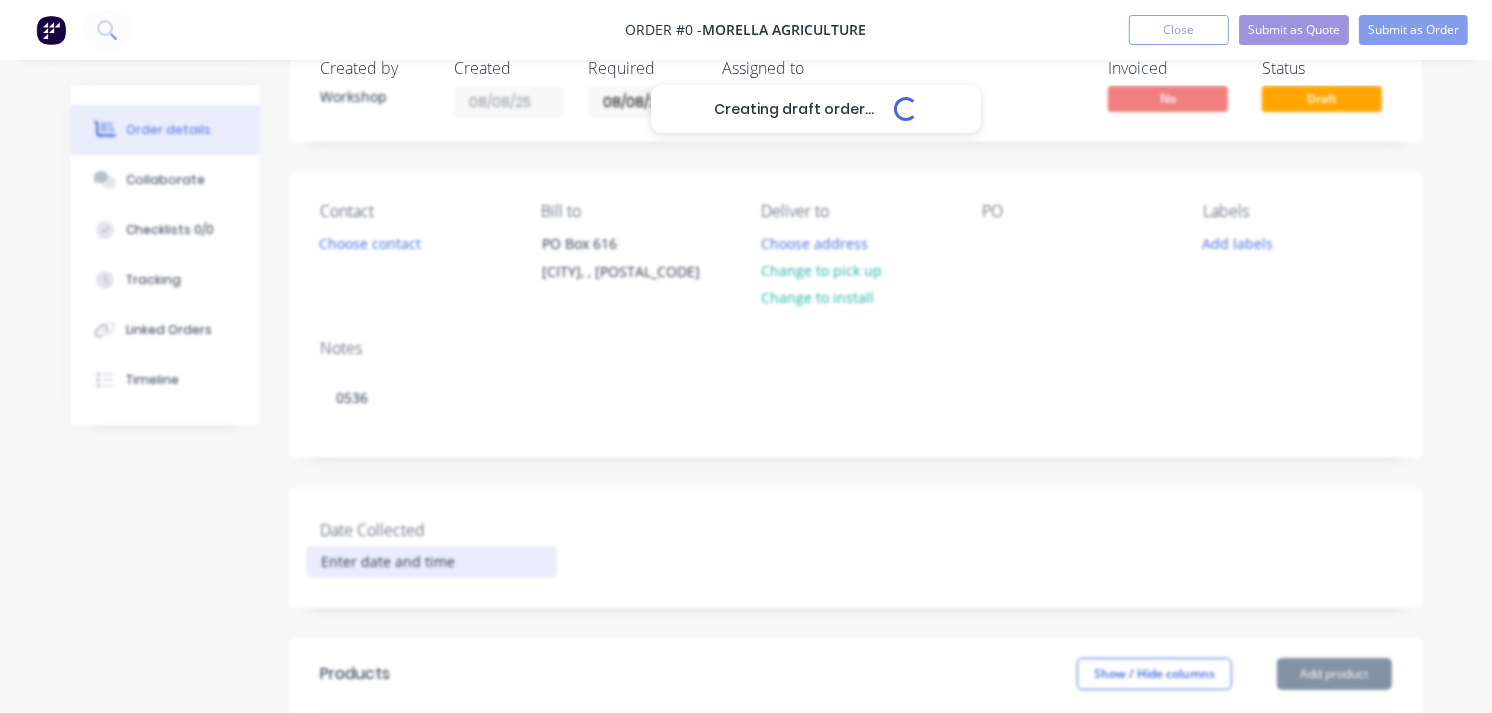 click on "Created by Workshop Created 08/08/25 Required 08/08/25 Assigned to Add team member Invoiced No Status Draft Contact Choose contact Bill to PO Box 616 [CITY], [STATE], 4390 Deliver to Choose address Change to pick up Change to install PO Labels Add labels Notes 0536 Date Collected Products Show / Hide columns Add product     add delivery fee add markup add discount Labour $0.00 Sub total $0.00 Margin $0.00  ( 0 %) Tax $0.00 Total $0.00" at bounding box center [746, 661] 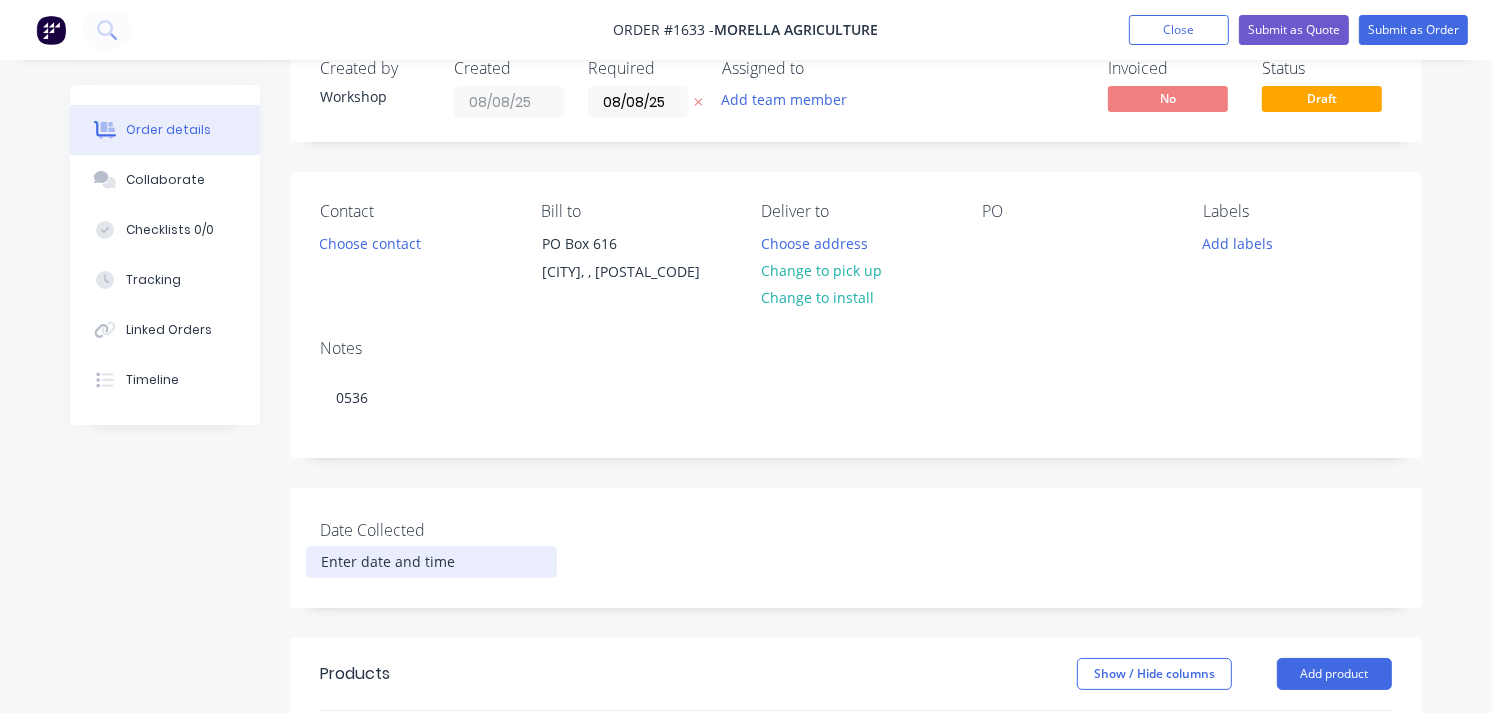 click at bounding box center [431, 562] 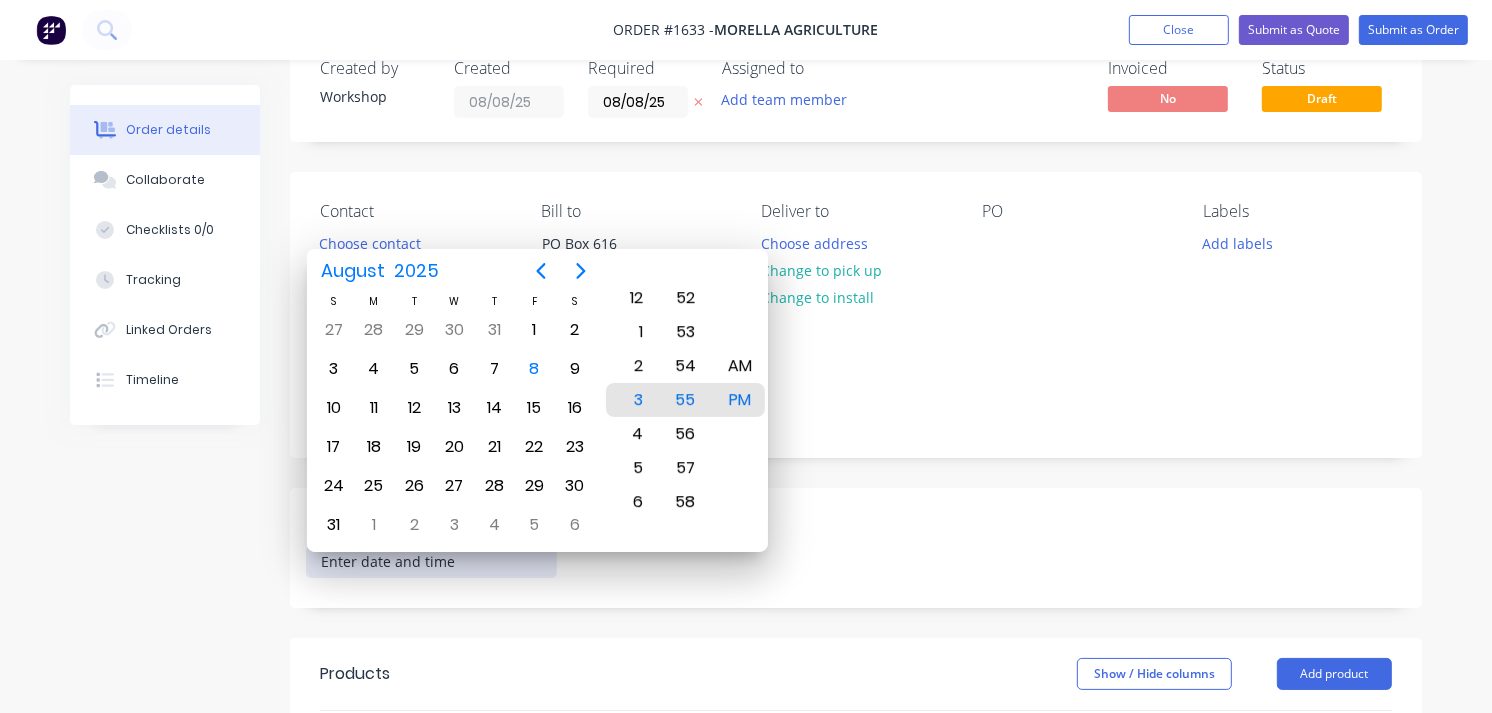 click on "Created by Workshop Created 08/08/25 Required 08/08/25 Assigned to Add team member Invoiced No Status Draft Contact Choose contact Bill to PO Box 616 [CITY], [STATE], 4390 Deliver to Choose address Change to pick up Change to install PO Labels Add labels Notes 0536 Date Collected Products Show / Hide columns Add product     add delivery fee add markup add discount Labour $0.00 Sub total $0.00 Margin $0.00  ( 0 %) Tax $0.00 Total $0.00" at bounding box center (856, 646) 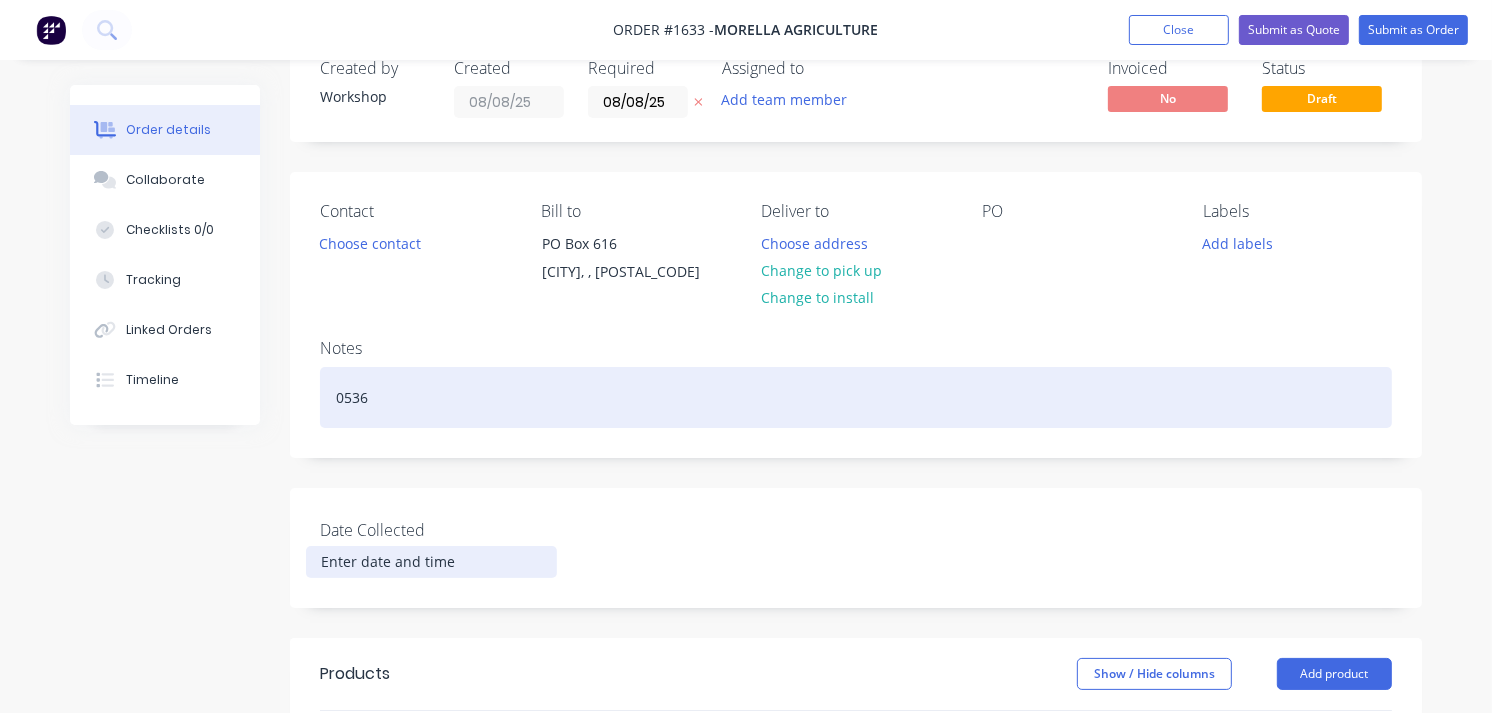 click on "0536" at bounding box center [856, 397] 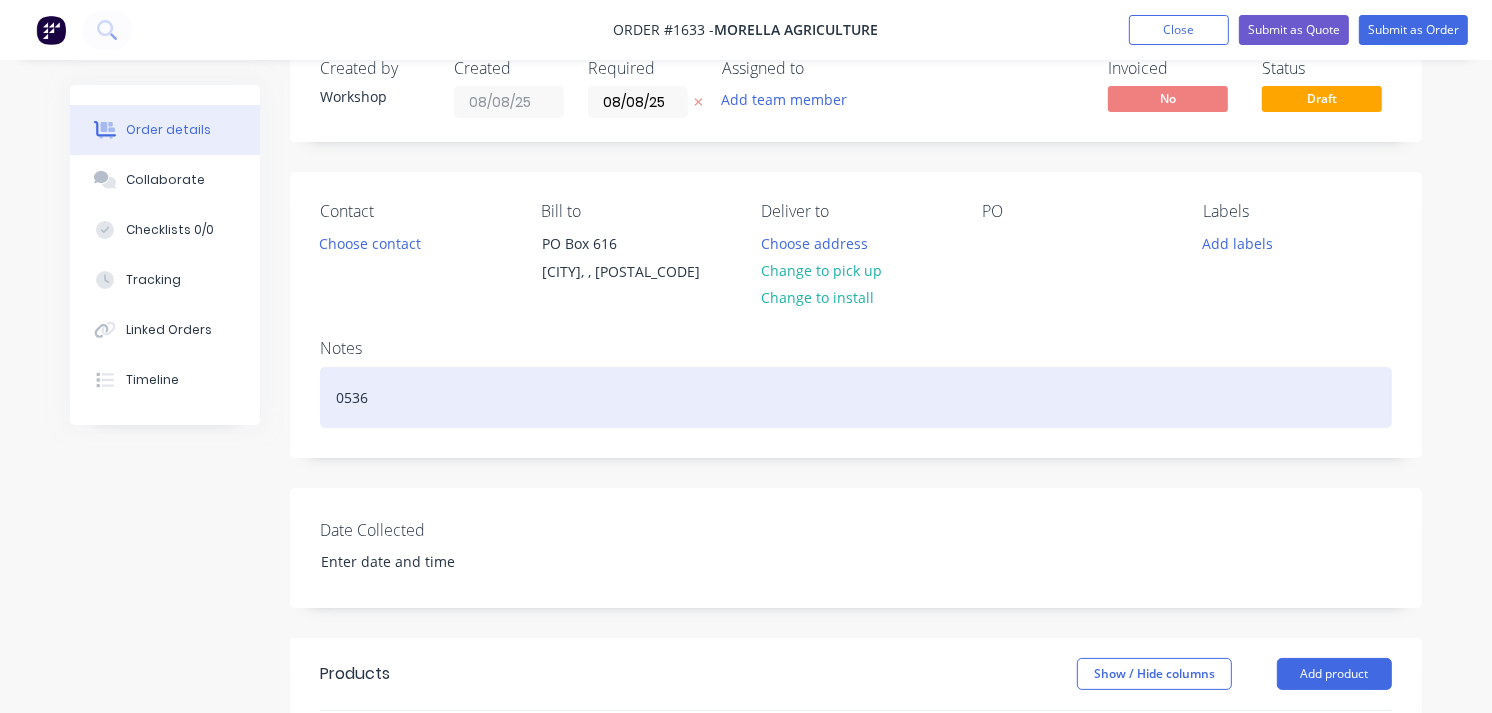 scroll, scrollTop: 0, scrollLeft: 0, axis: both 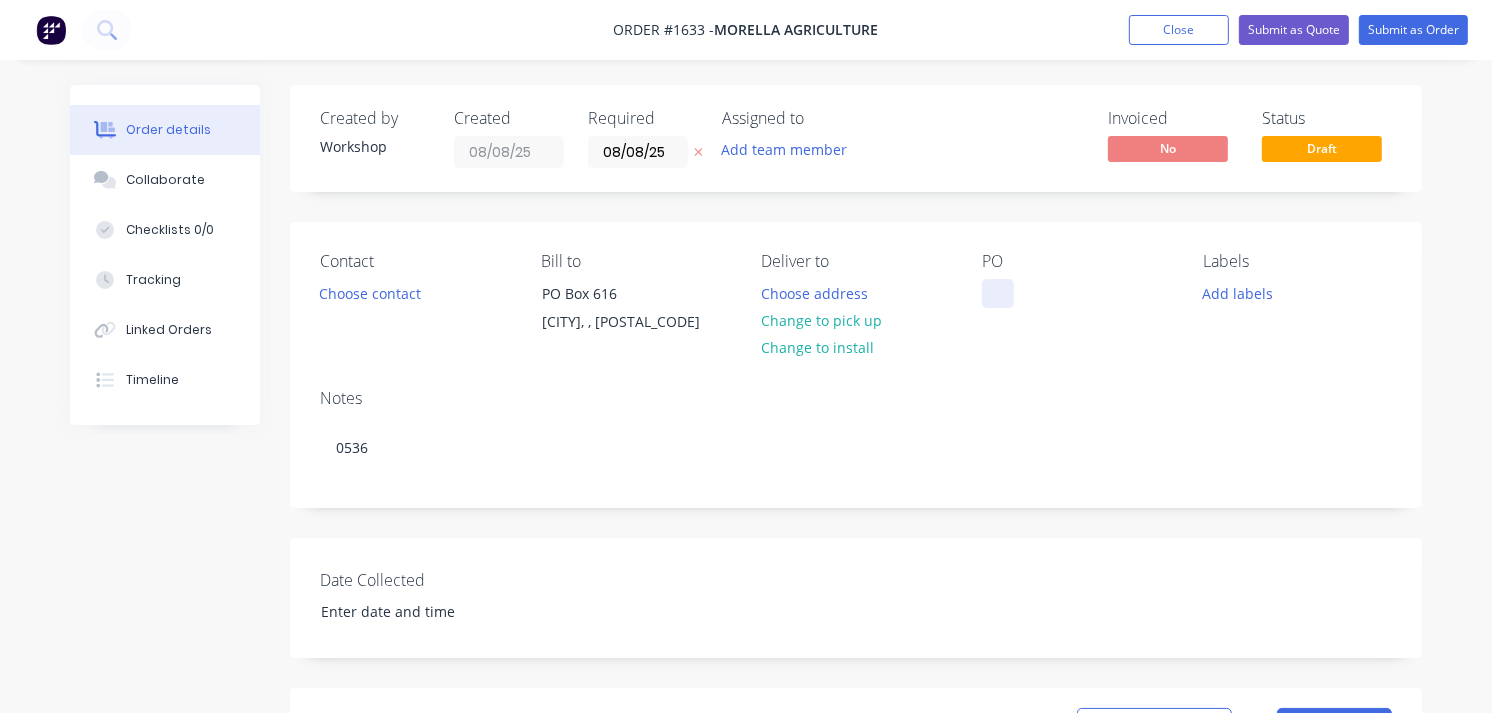 click at bounding box center (998, 293) 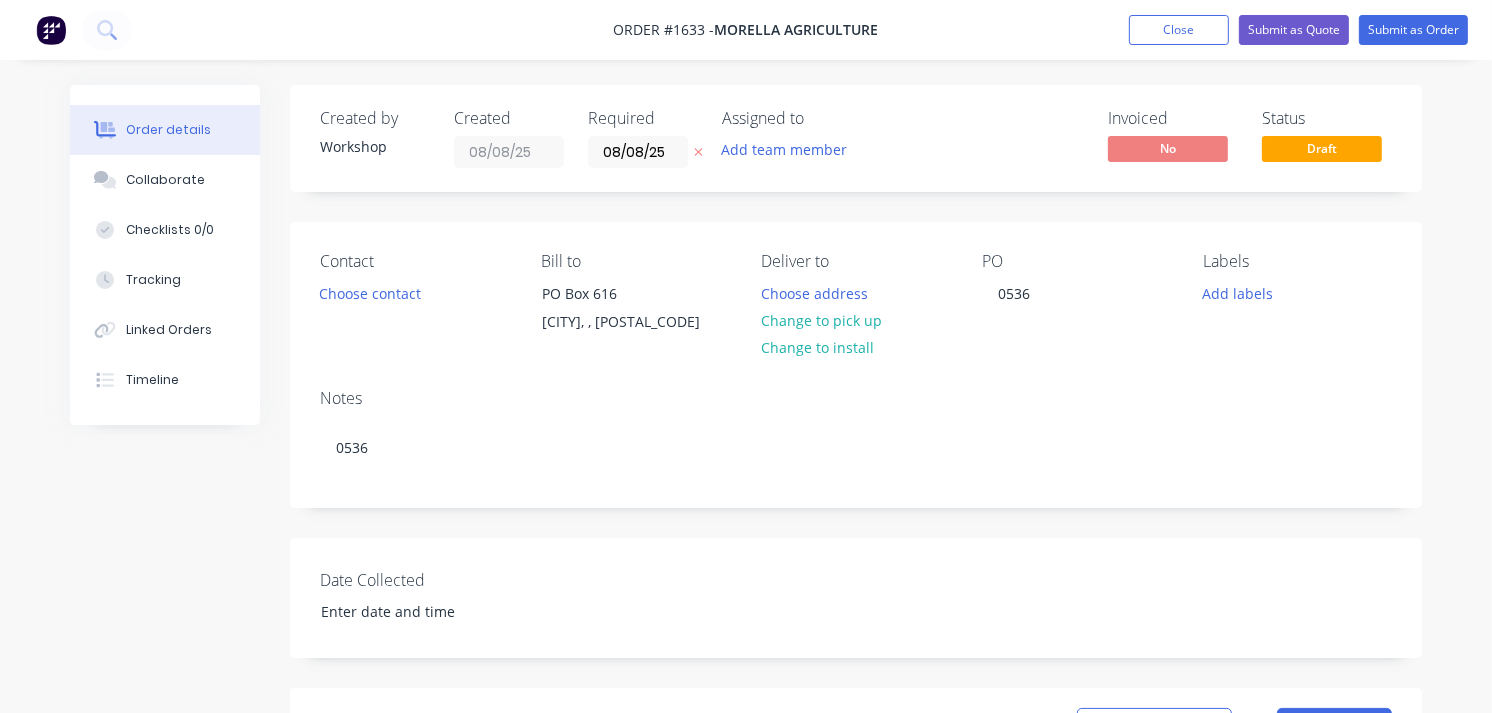 click on "Created by Workshop Created [DATE] Required [DATE] Assigned to Add team member Invoiced No Status Draft Contact Choose contact Bill to PO Box 616 Goondiwindi, , [POSTAL_CODE] Deliver to Choose address Change to pick up Change to install PO 0536 Labels Add labels Notes 0536 Date Collected Products Show / Hide columns Add product add delivery fee add markup add discount Labour $0.00 Sub total $0.00 Margin $0.00 ( 0 %) Tax $0.00 Total $0.00" at bounding box center (856, 696) 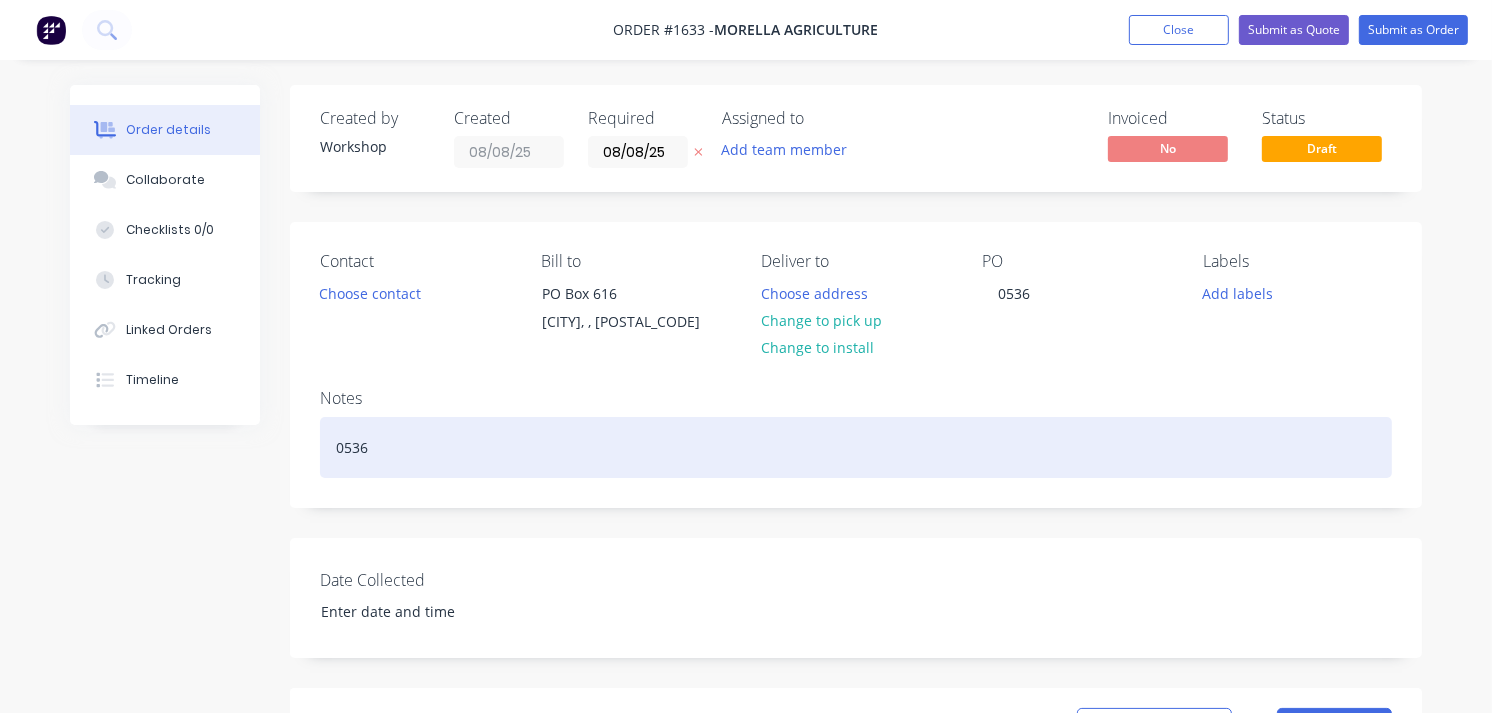 click on "0536" at bounding box center (856, 447) 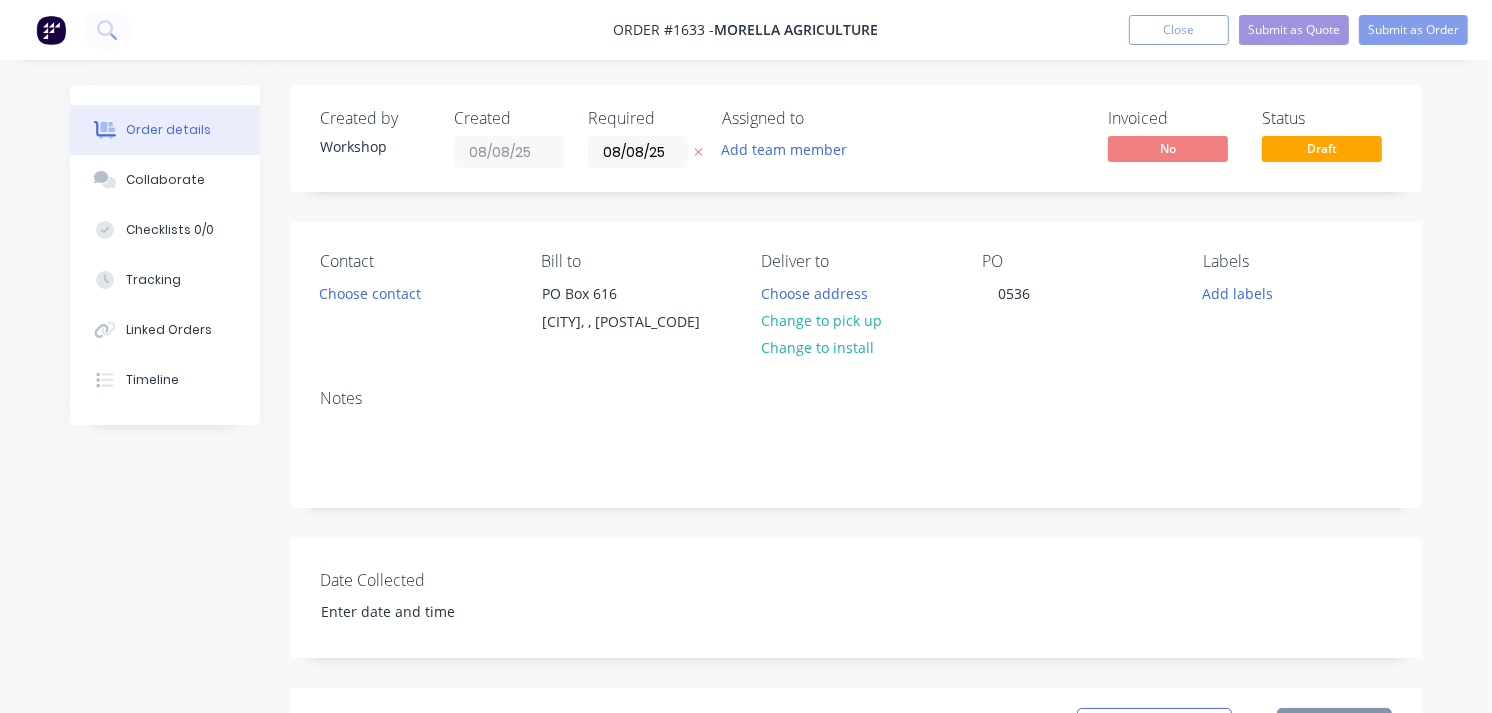 click on "Created by Workshop Created 08/08/25 Required 08/08/25 Assigned to Add team member Invoiced No Status Draft Contact Choose contact Bill to PO Box 616 Goondiwindi, [POSTCODE], [STATE] Deliver to Choose address Change to pick up Change to install PO 0536 Labels Add labels Notes
Date Collected Products Show / Hide columns Add product add delivery fee add markup add discount Labour $0.00 Sub total $0.00 Margin $0.00 ( 0 %) Tax $0.00 Total $0.00" at bounding box center (856, 696) 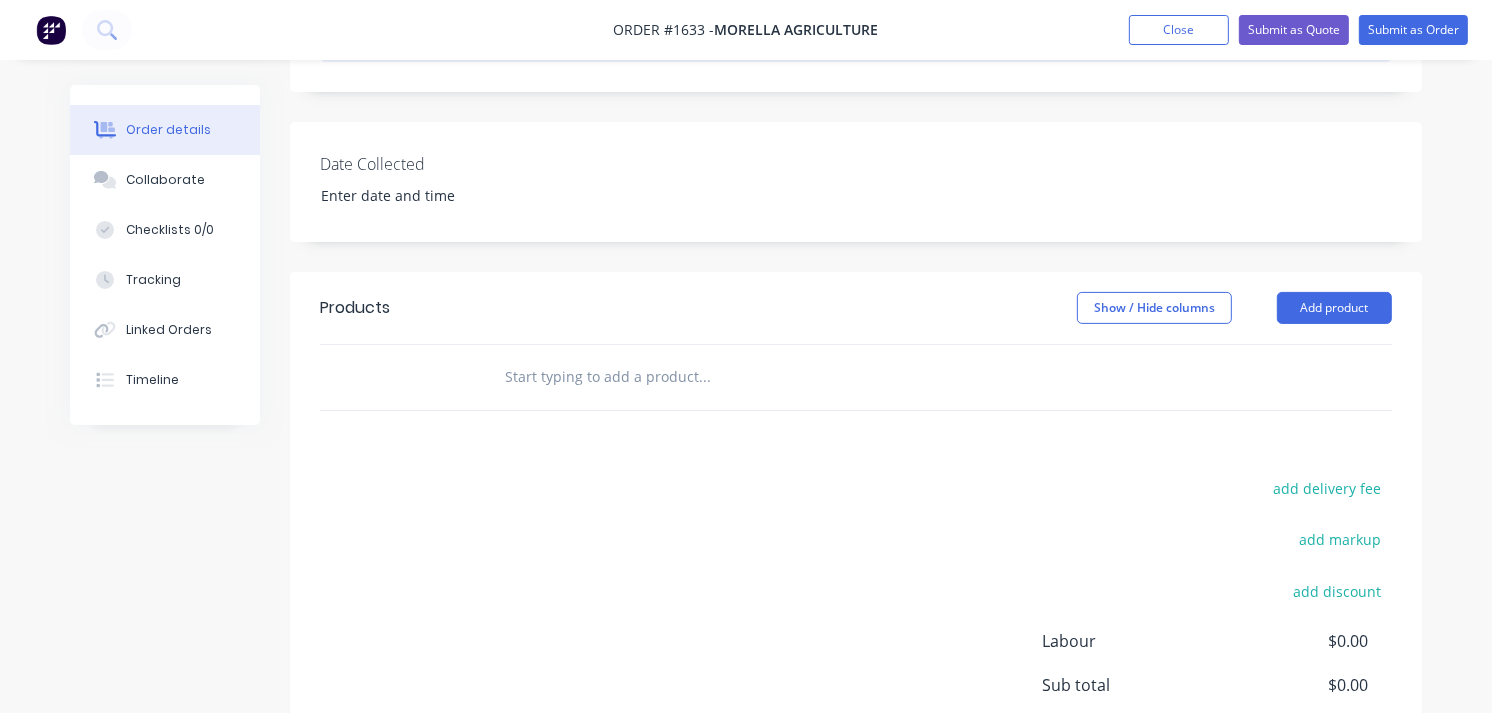 scroll, scrollTop: 447, scrollLeft: 0, axis: vertical 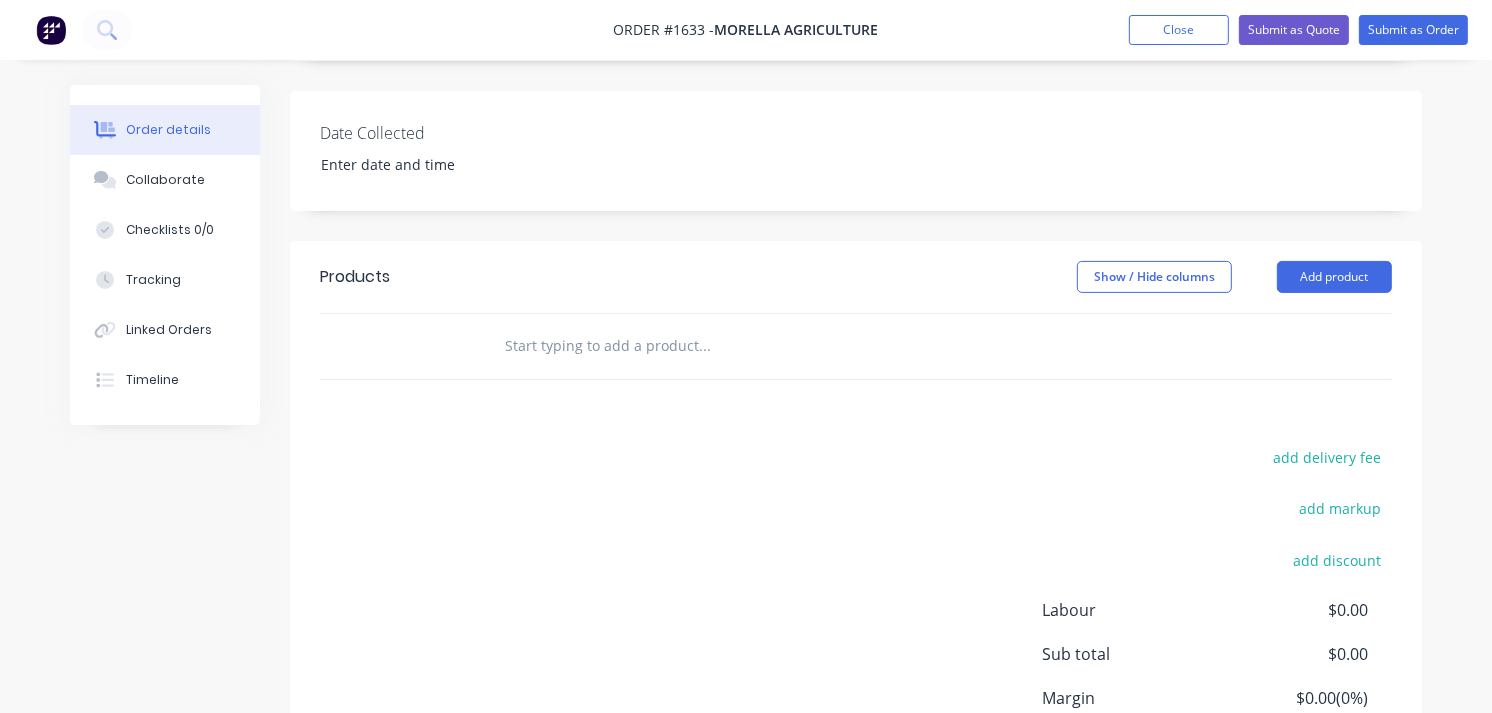 click at bounding box center [704, 346] 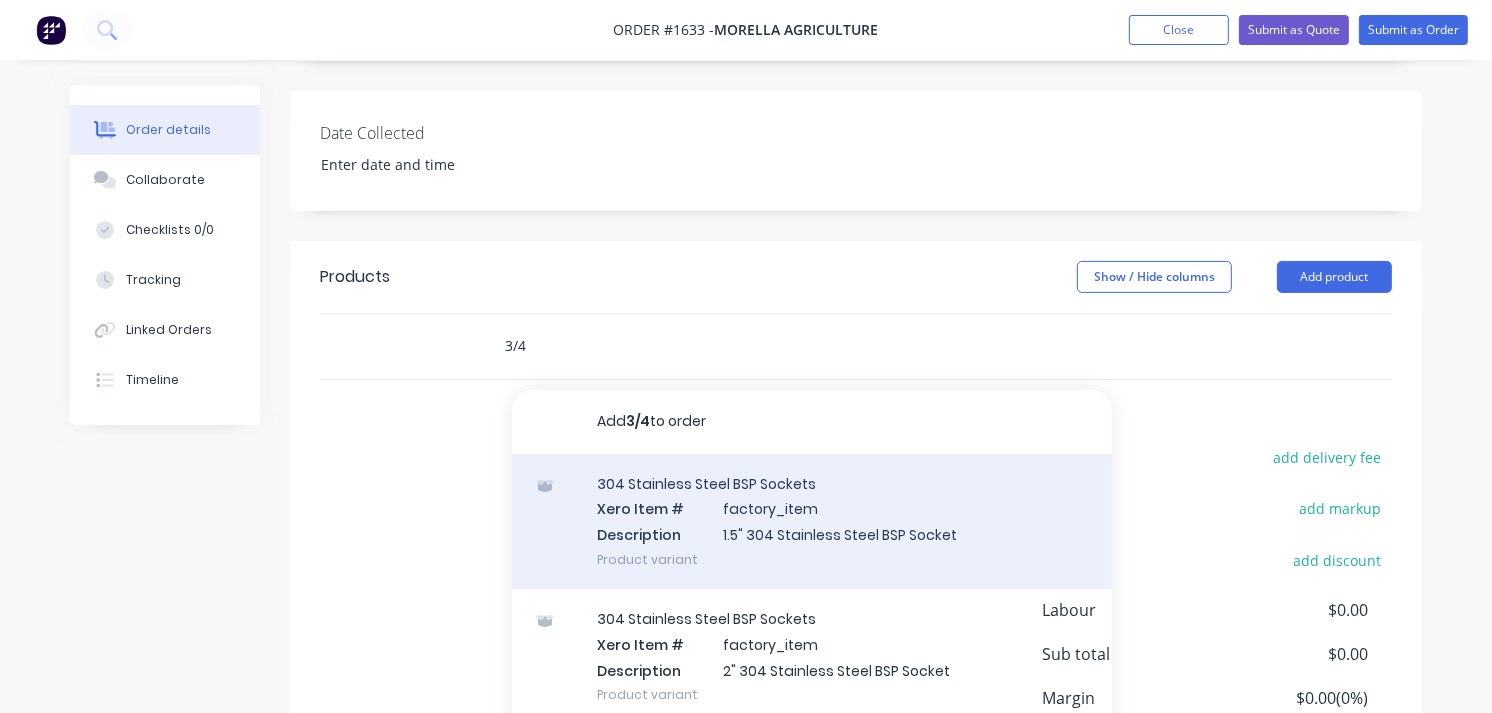 type on "3/4" 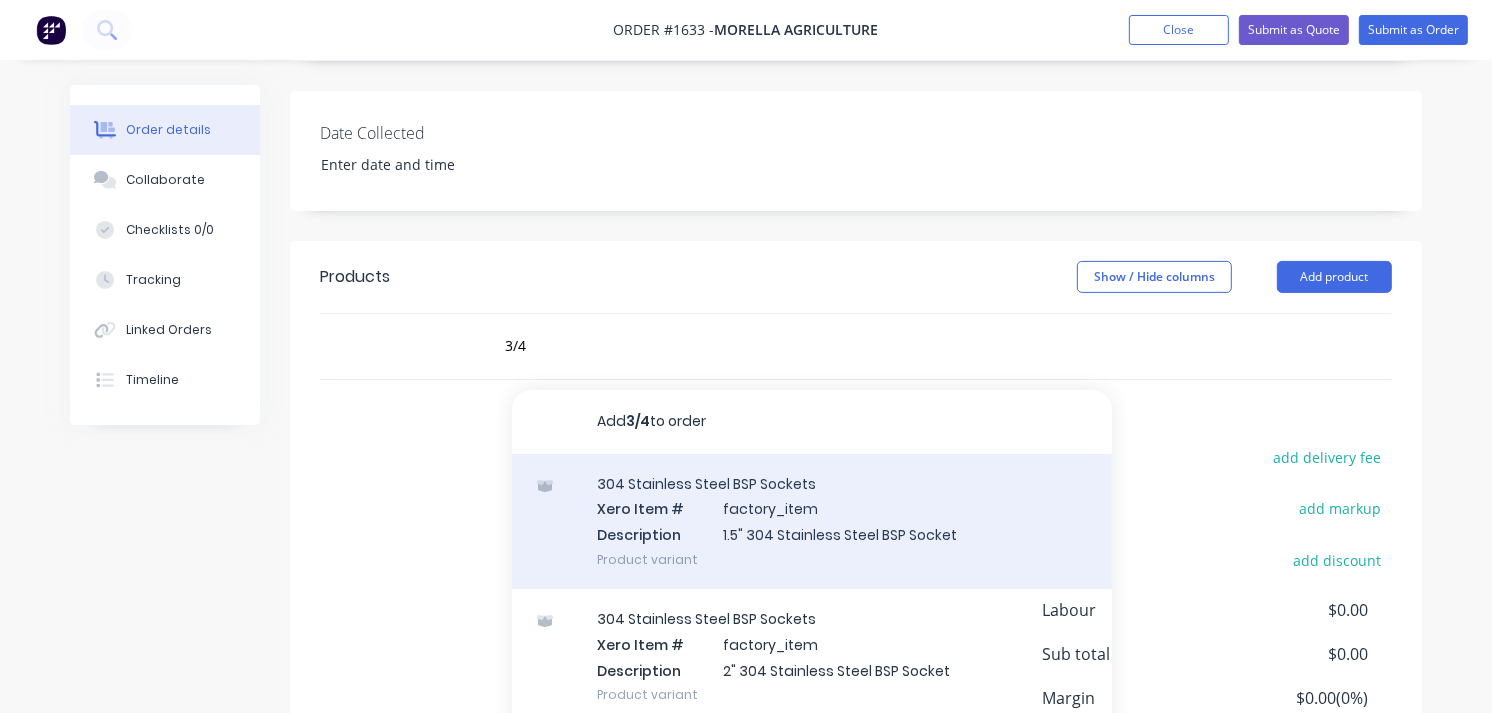 click on "304 Stainless Steel BSP Sockets Xero   Item # factory_item Description 1.5" 304 Stainless Steel BSP Socket Product variant" at bounding box center (812, 521) 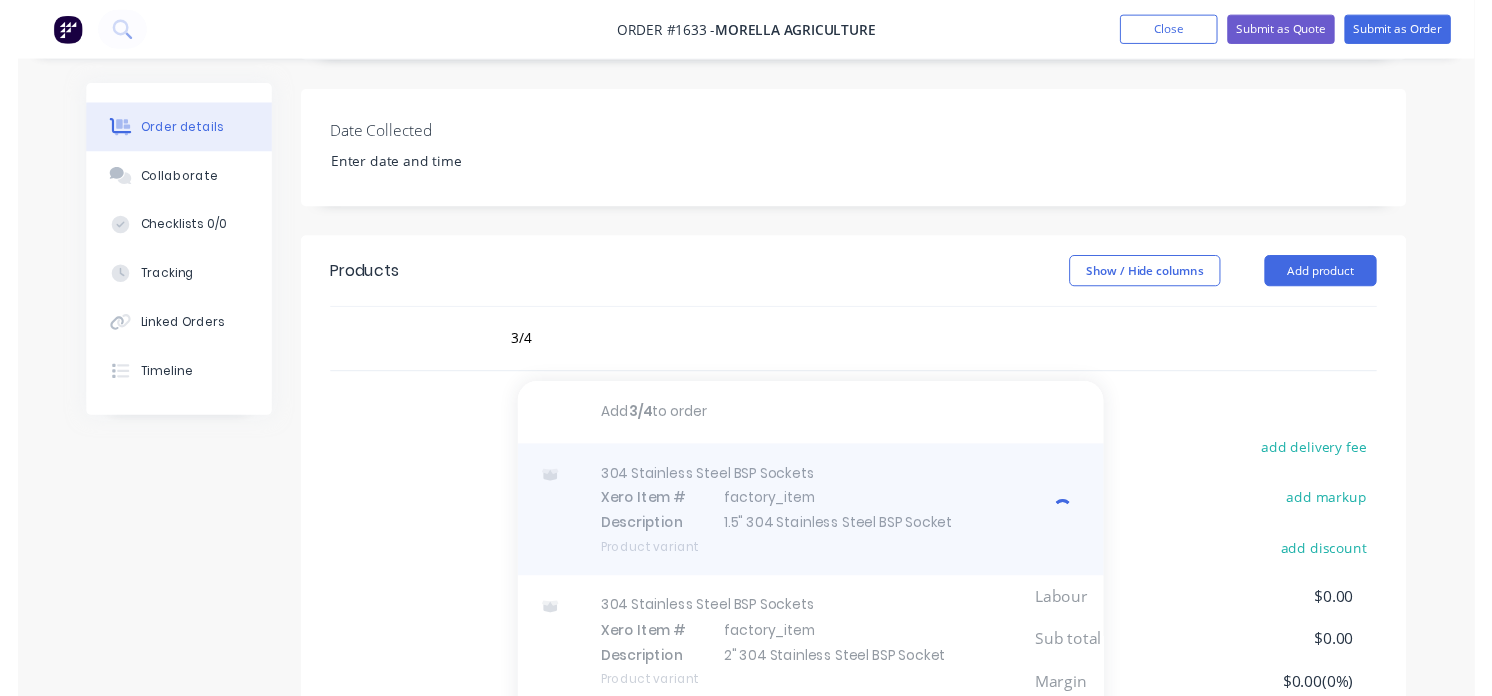 scroll, scrollTop: 7, scrollLeft: 0, axis: vertical 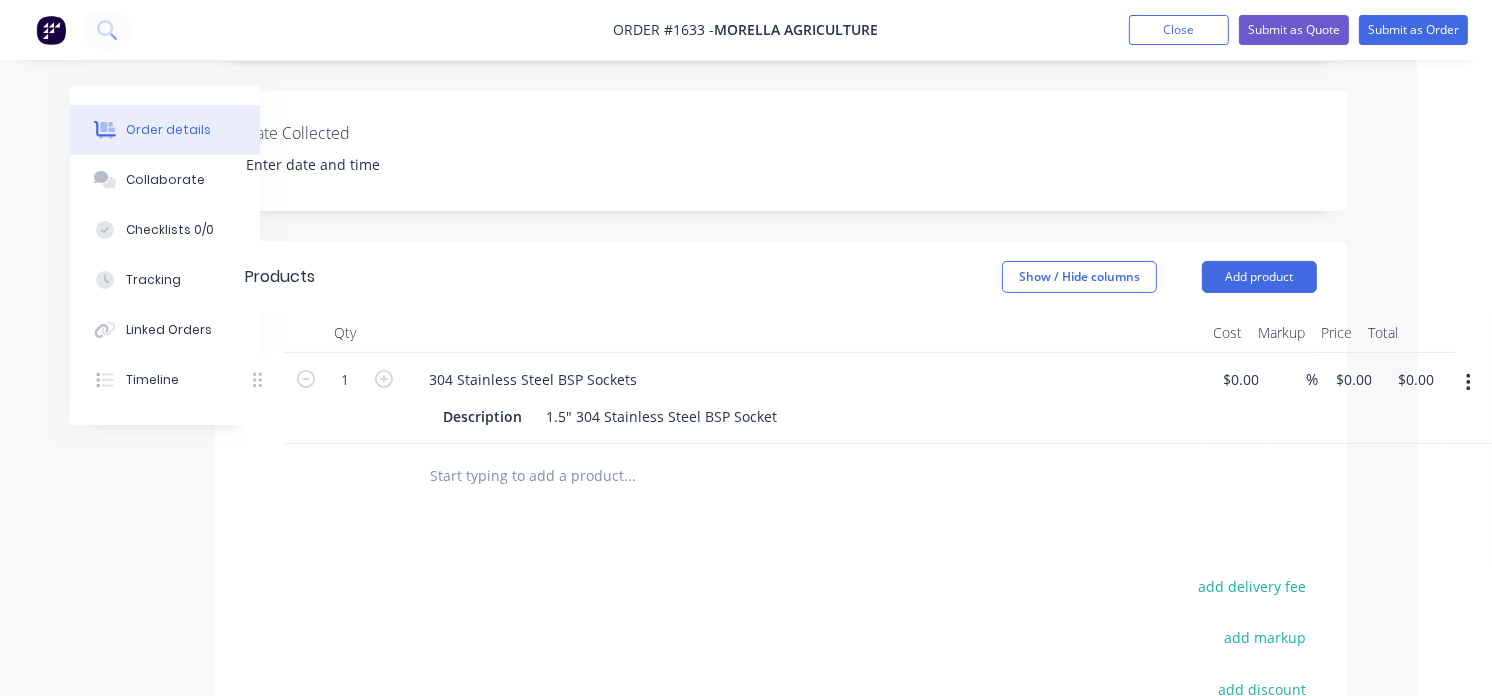 click 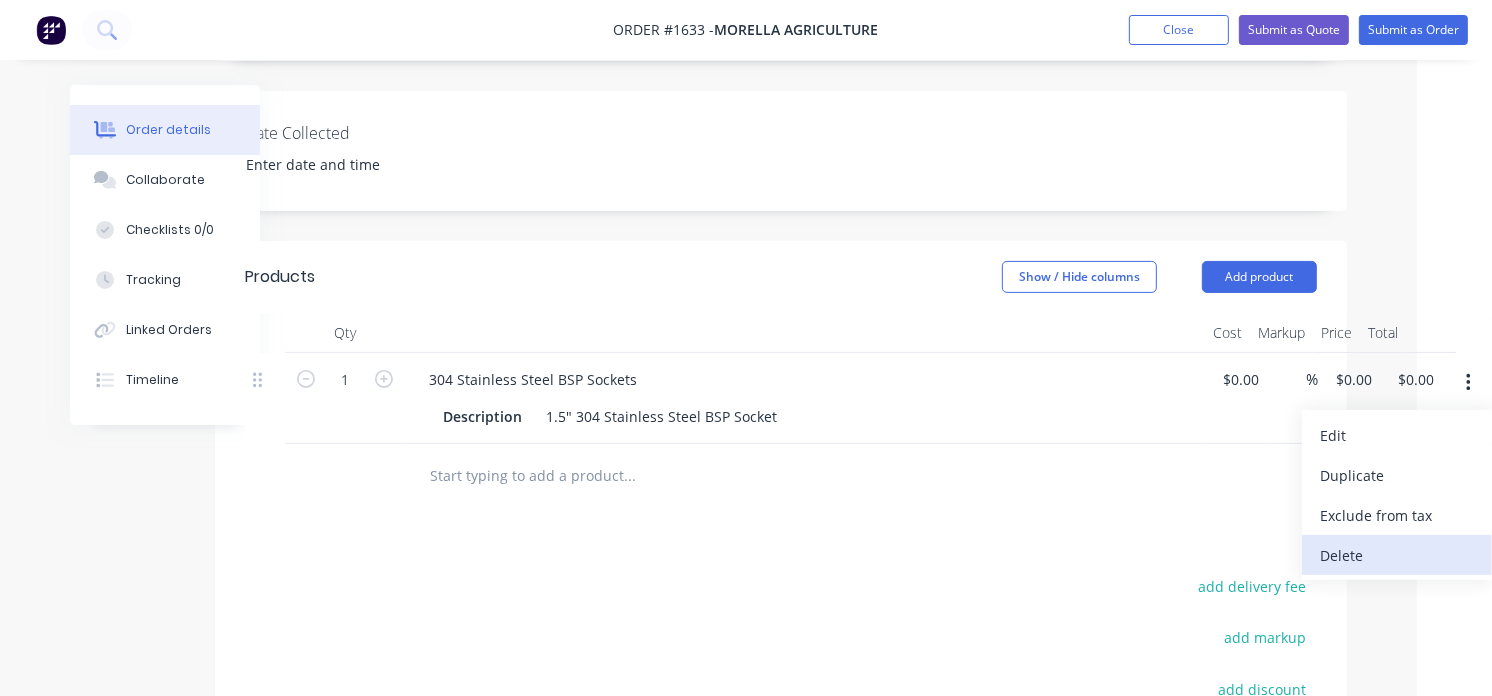 click on "Delete" at bounding box center (1397, 555) 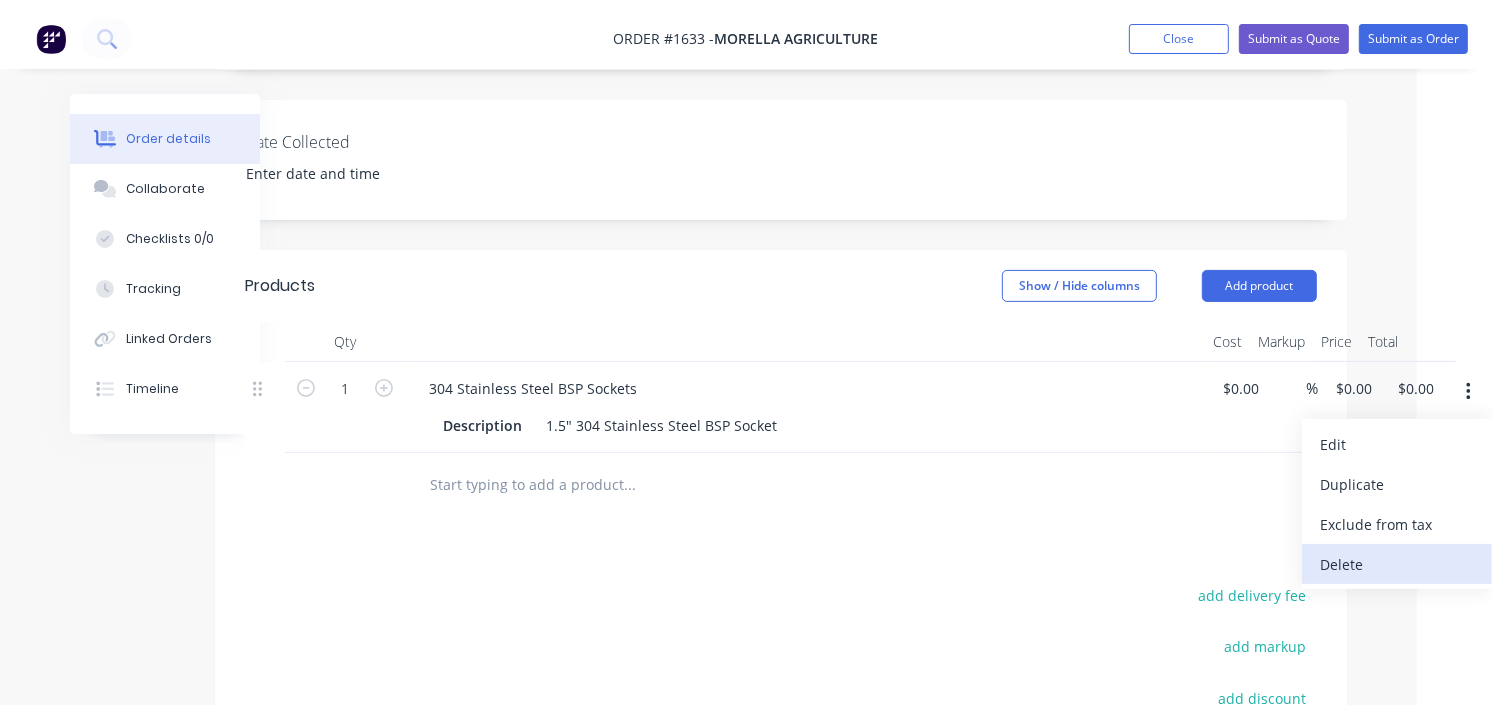 scroll, scrollTop: 447, scrollLeft: 0, axis: vertical 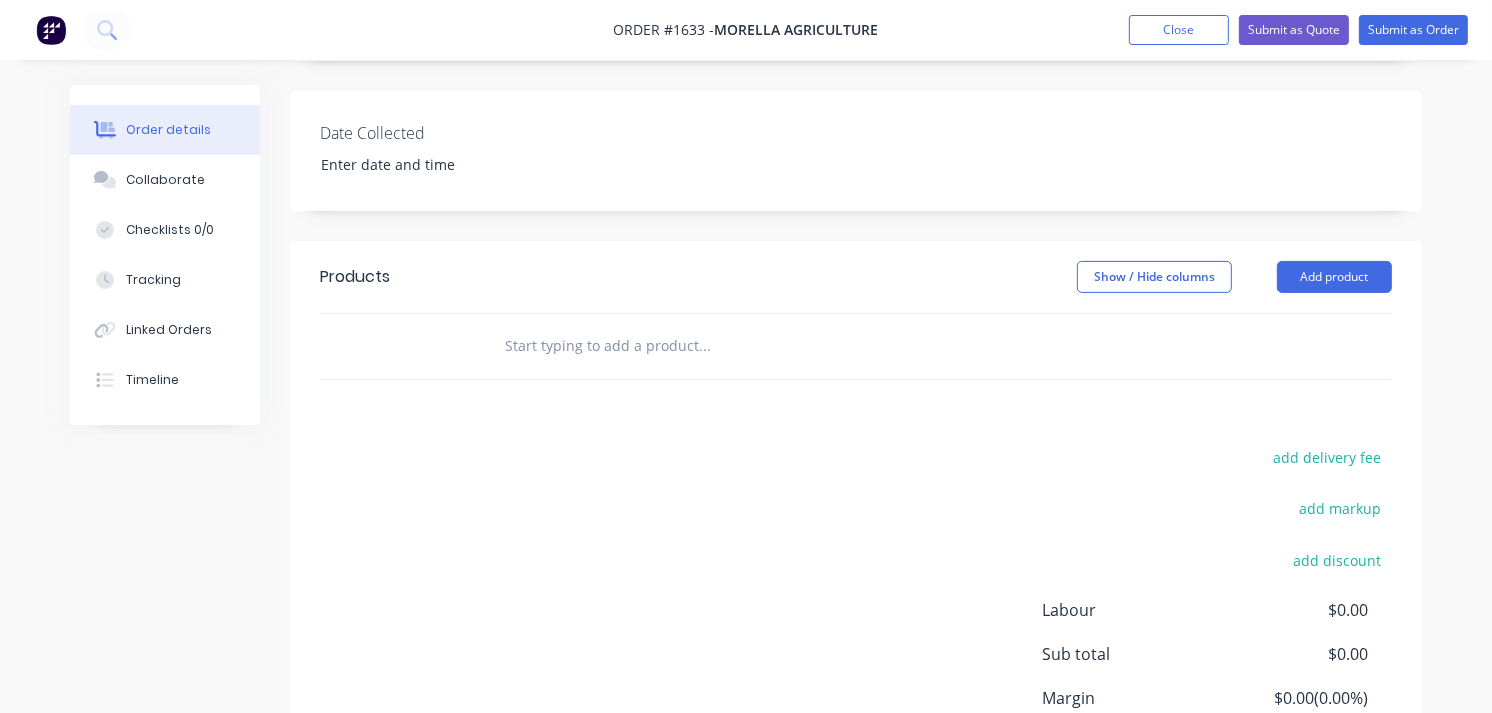 click at bounding box center (704, 346) 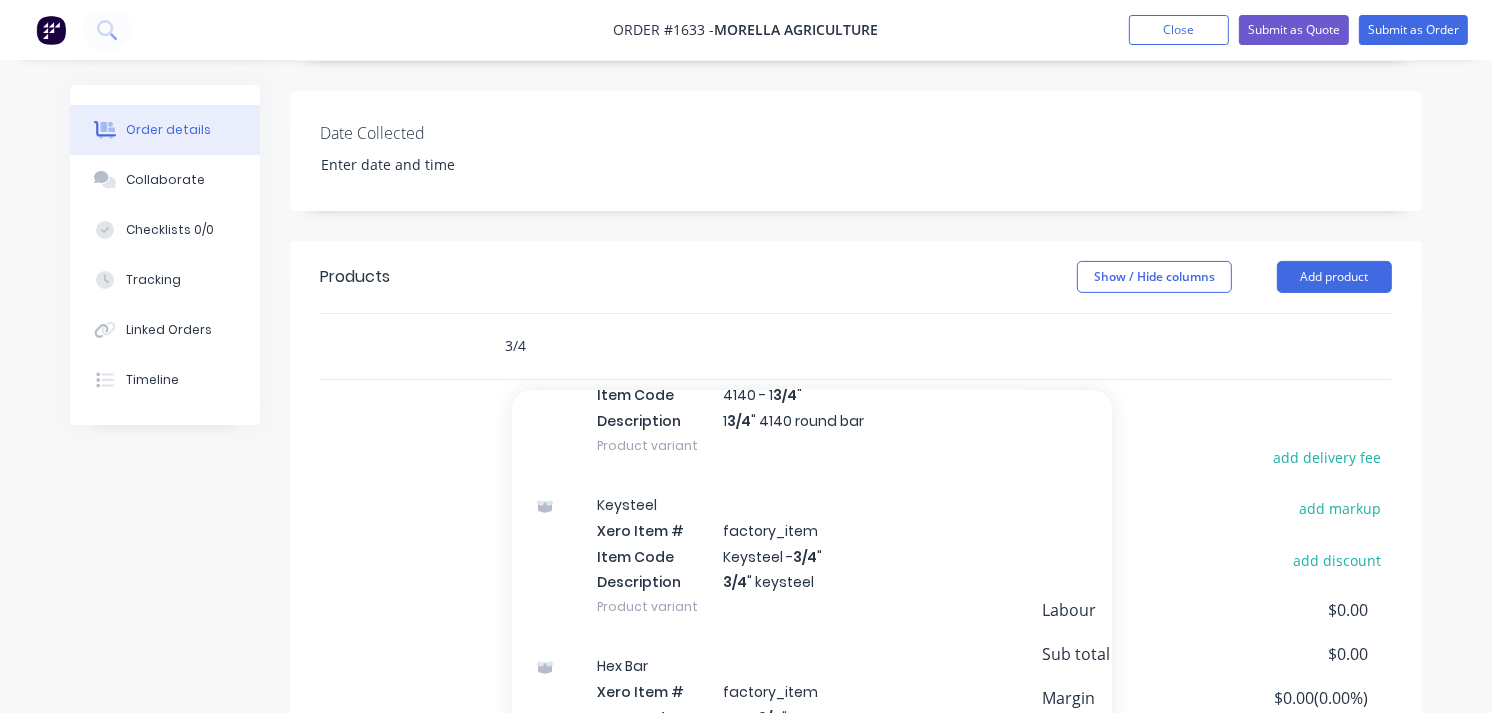 scroll, scrollTop: 1892, scrollLeft: 0, axis: vertical 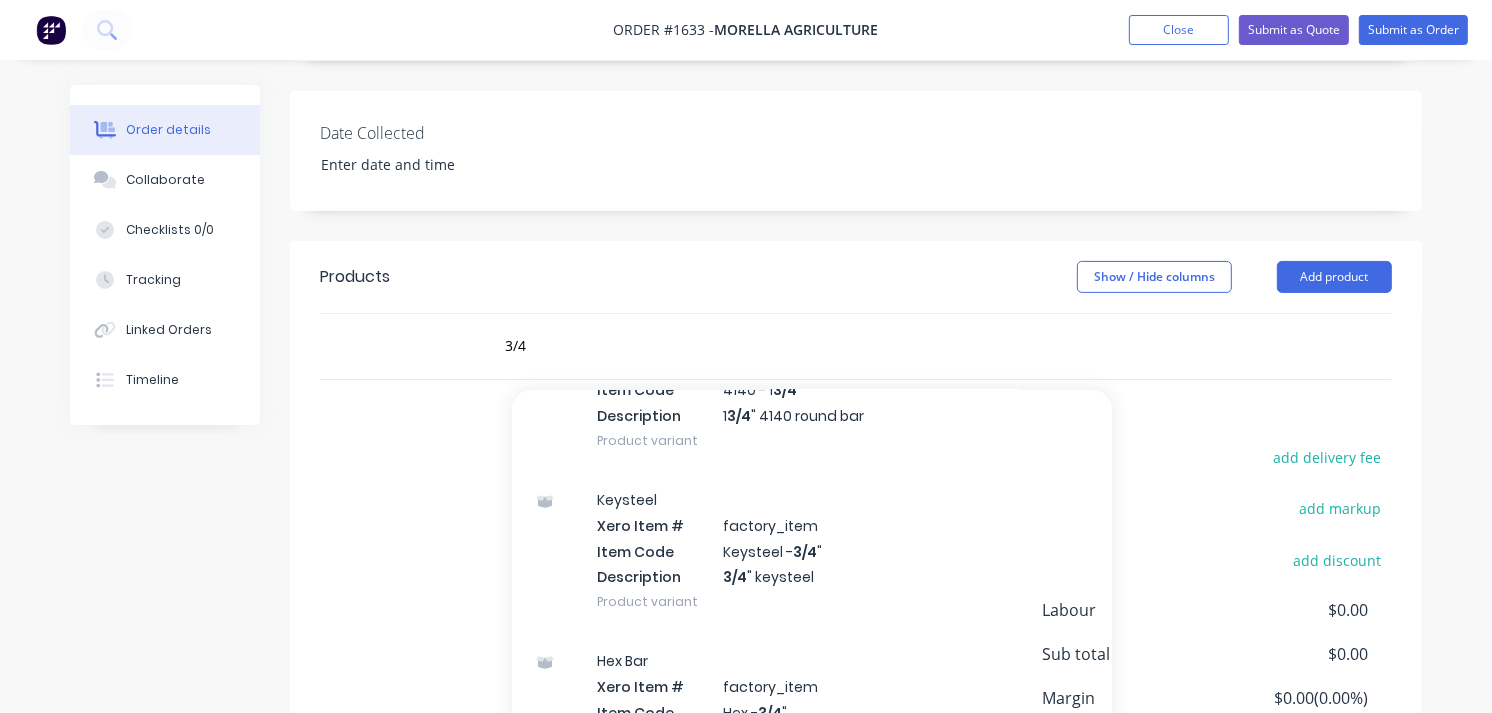 click on "add delivery fee add markup add discount Labour $0.00 Sub total $0.00 Margin $0.00  ( 0.00 %) Tax $0.00 Total $0.00" at bounding box center (856, 637) 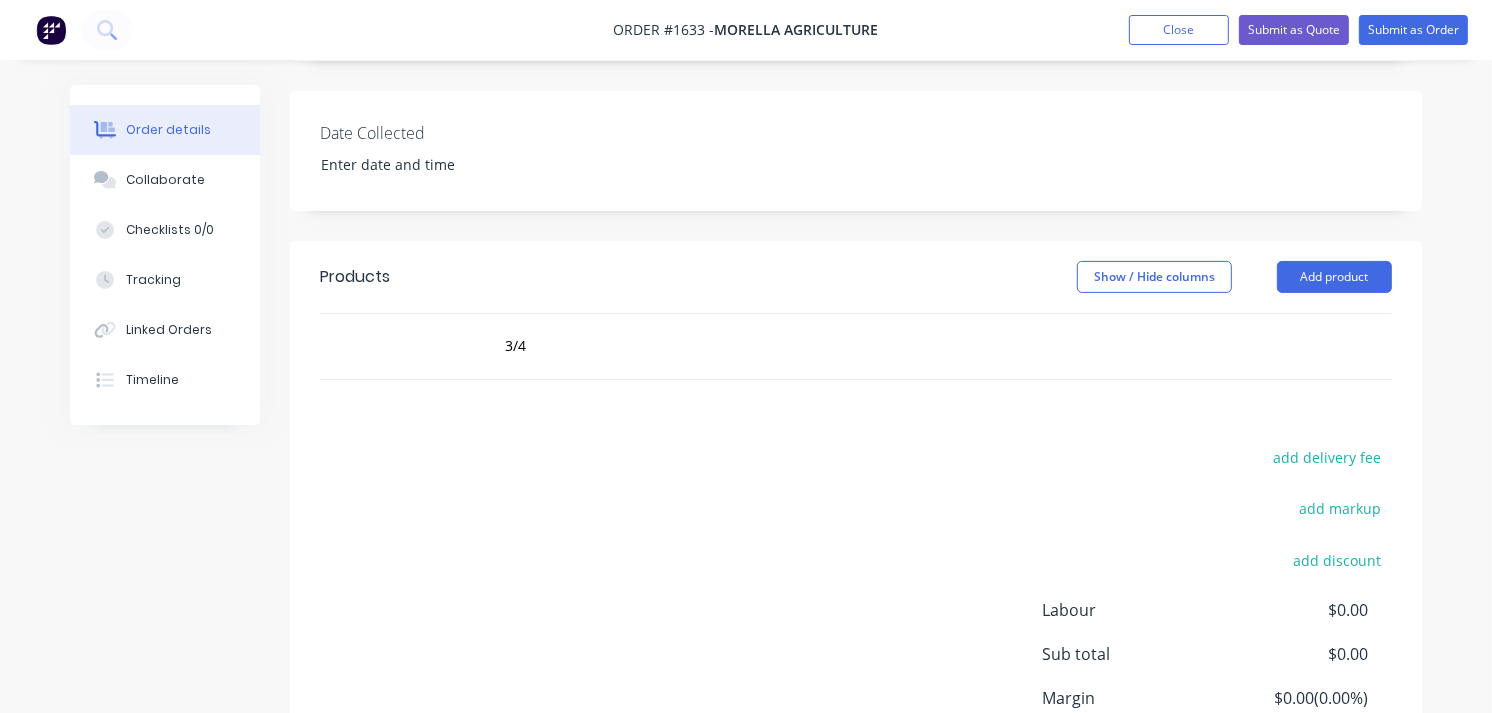 click on "3/4" at bounding box center [840, 346] 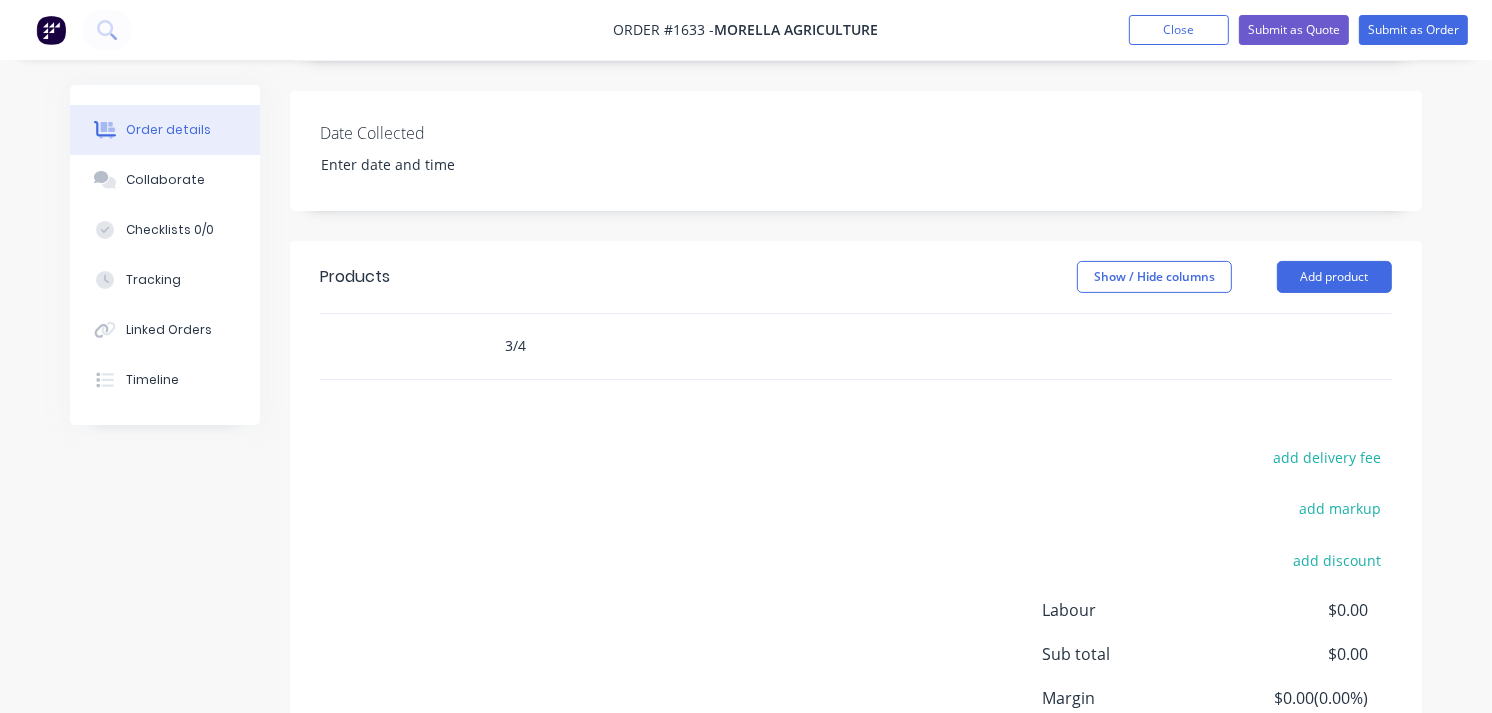 click on "3/4" at bounding box center (704, 346) 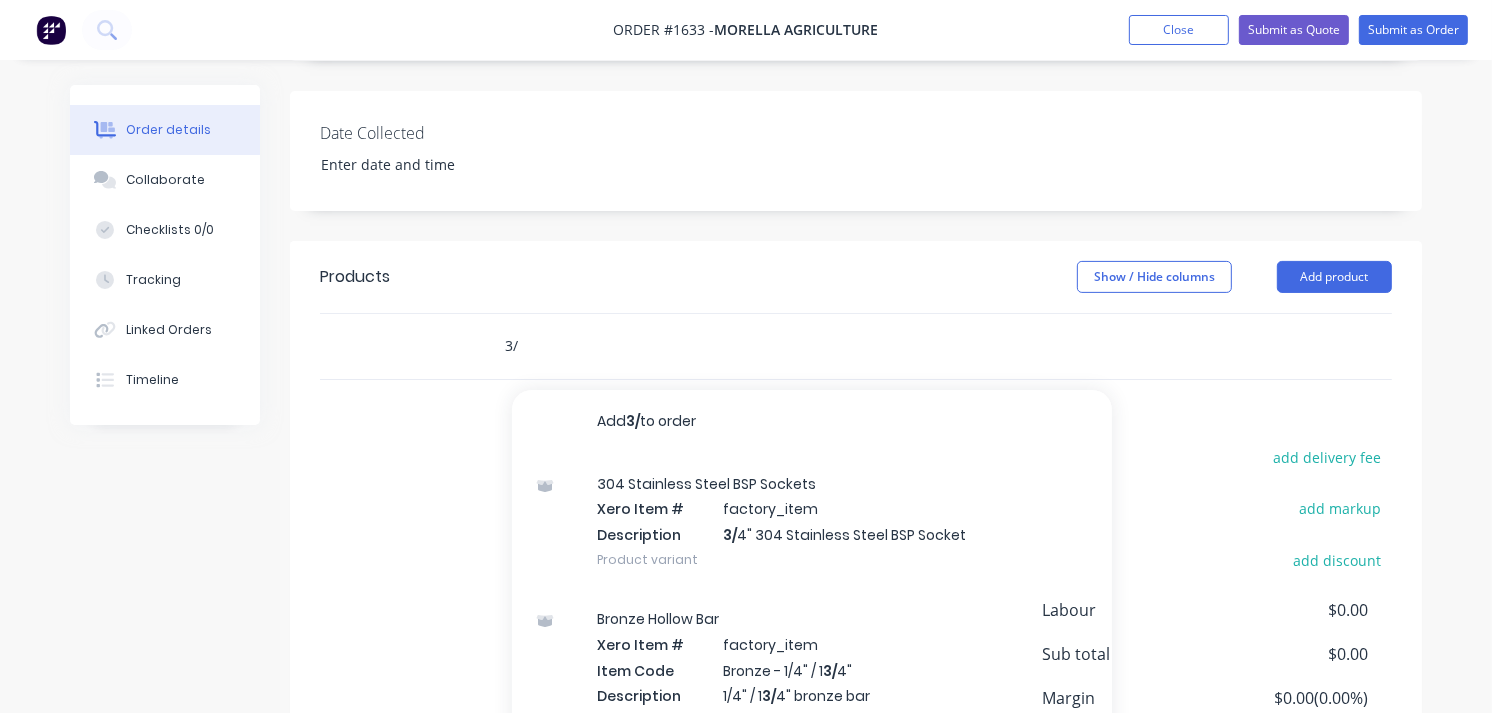 type on "3" 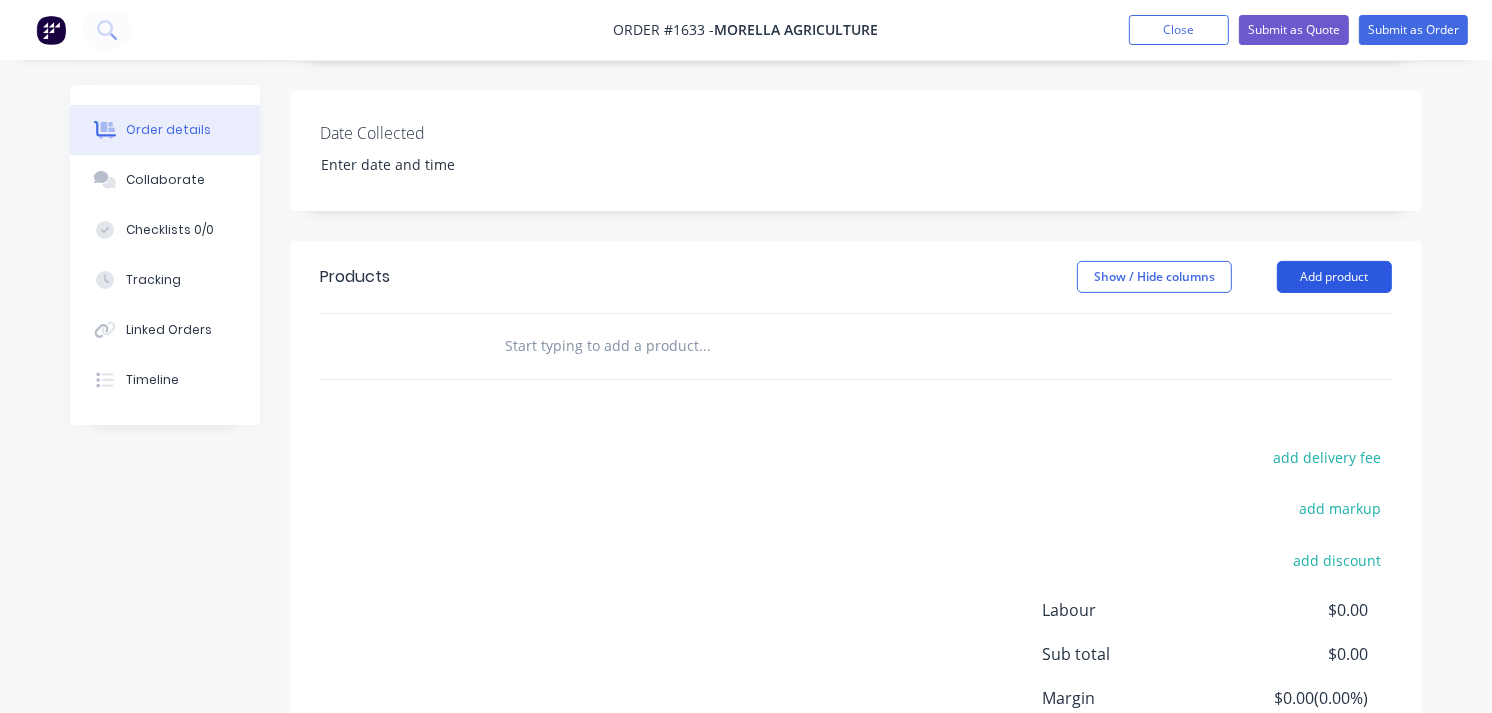 type 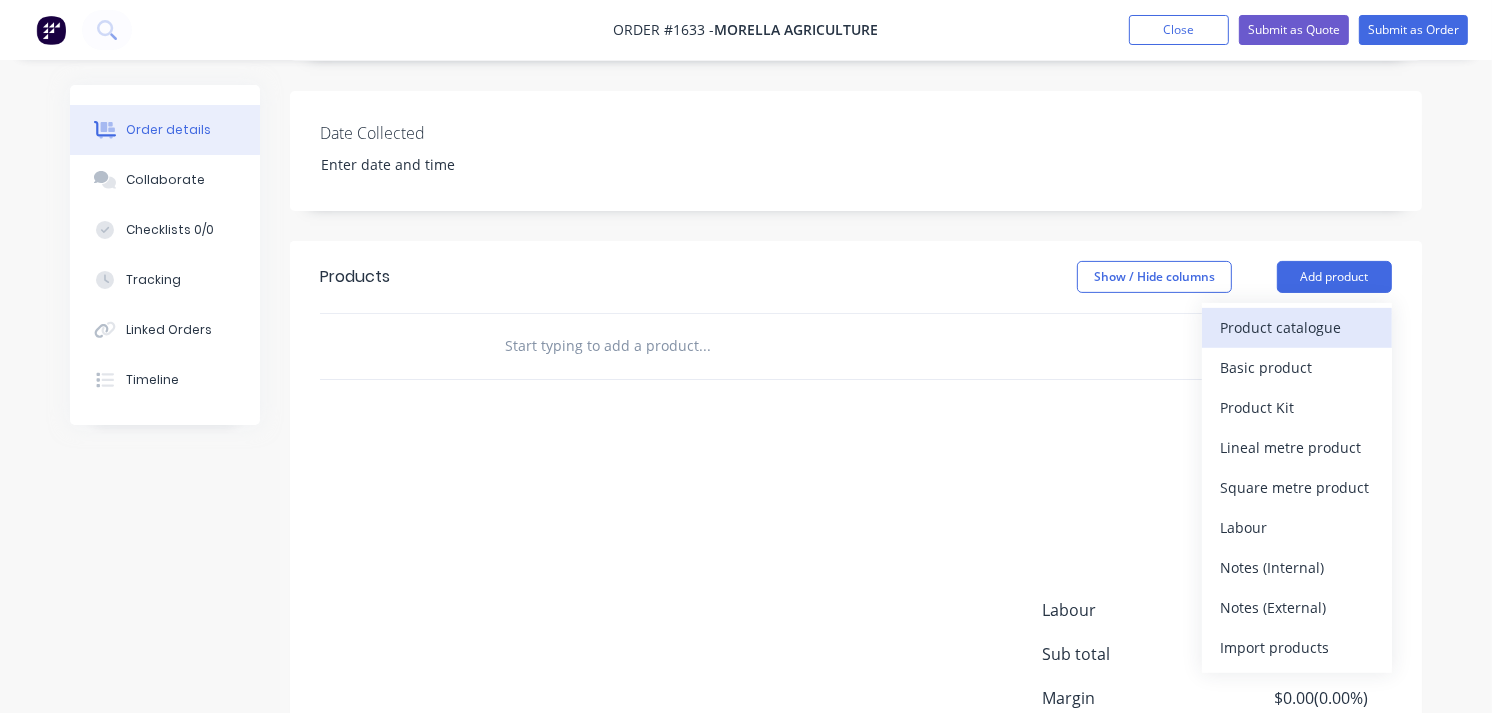 click on "Product catalogue" at bounding box center [1297, 327] 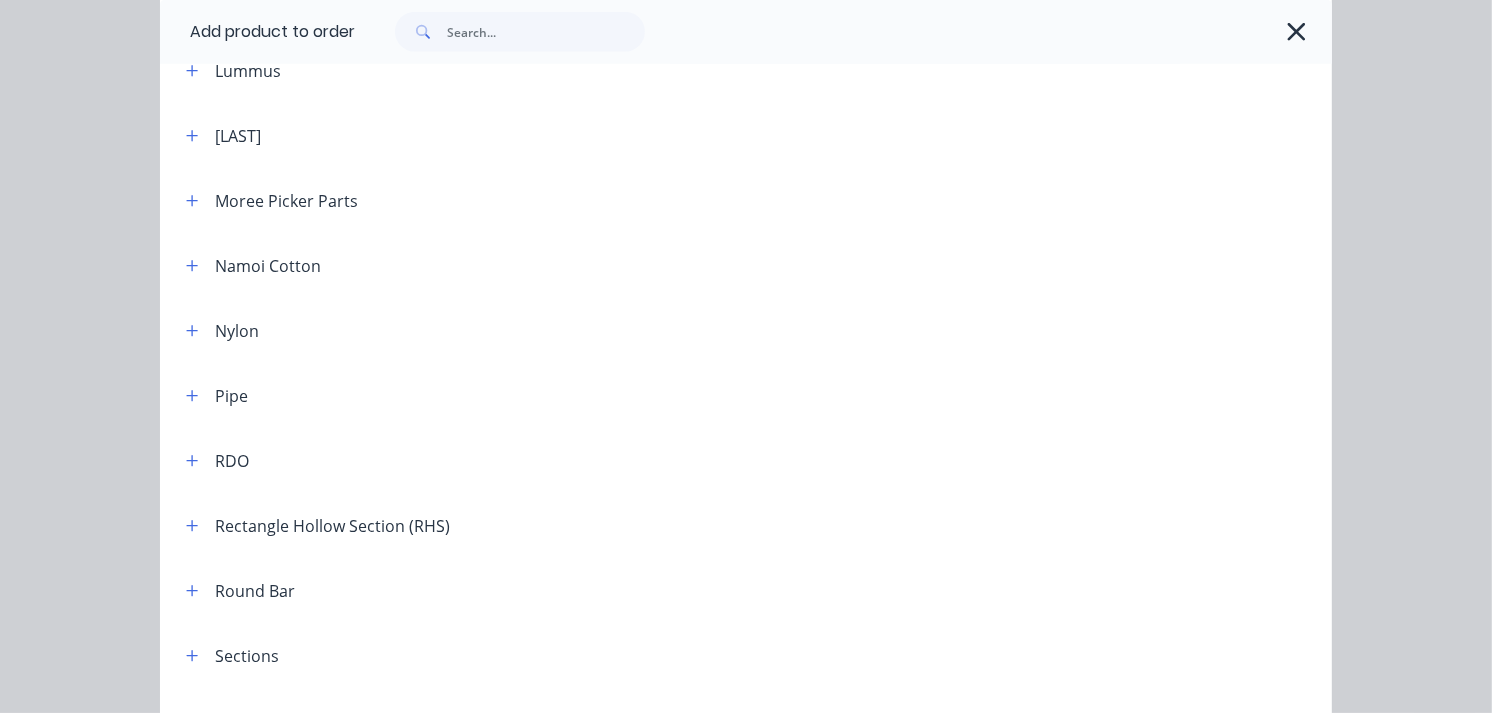 scroll, scrollTop: 1872, scrollLeft: 0, axis: vertical 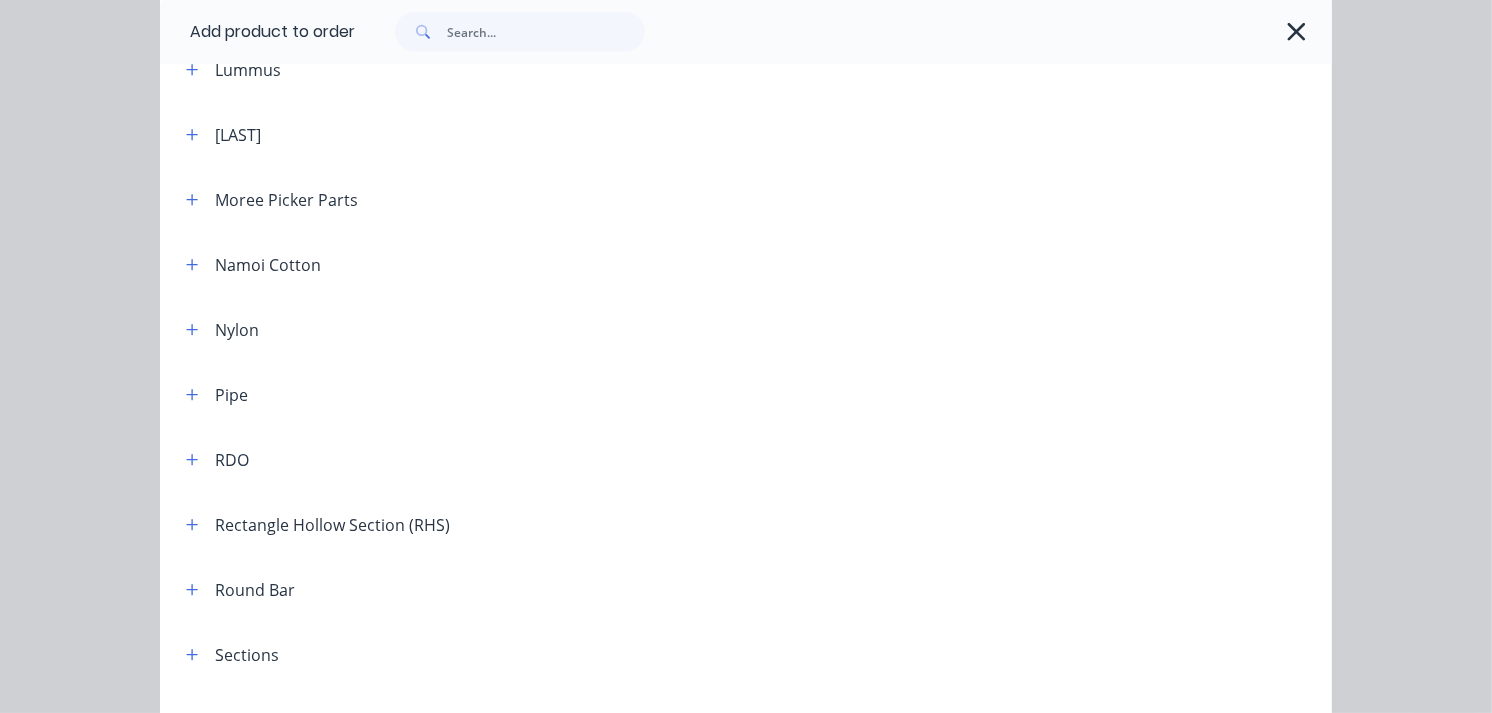 click on "Round Bar" at bounding box center [255, 590] 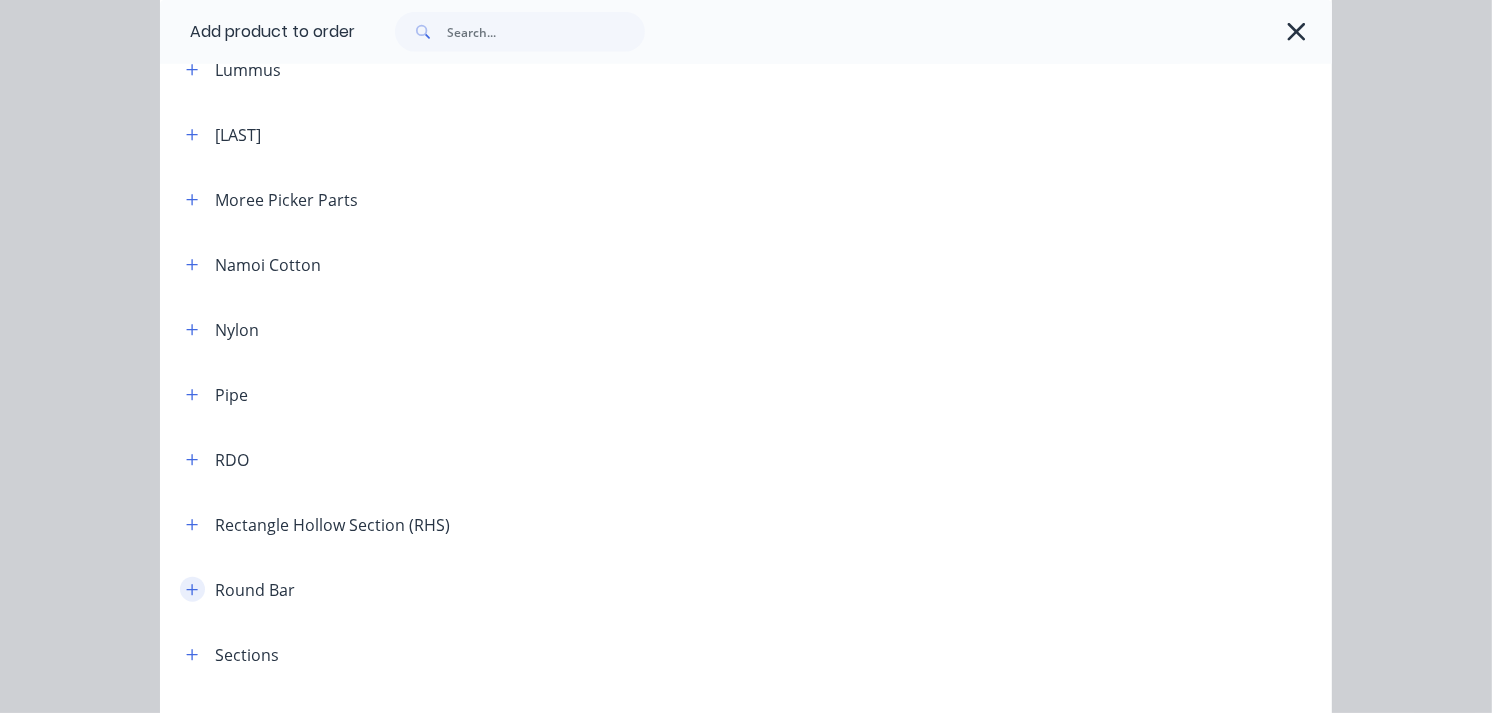 click 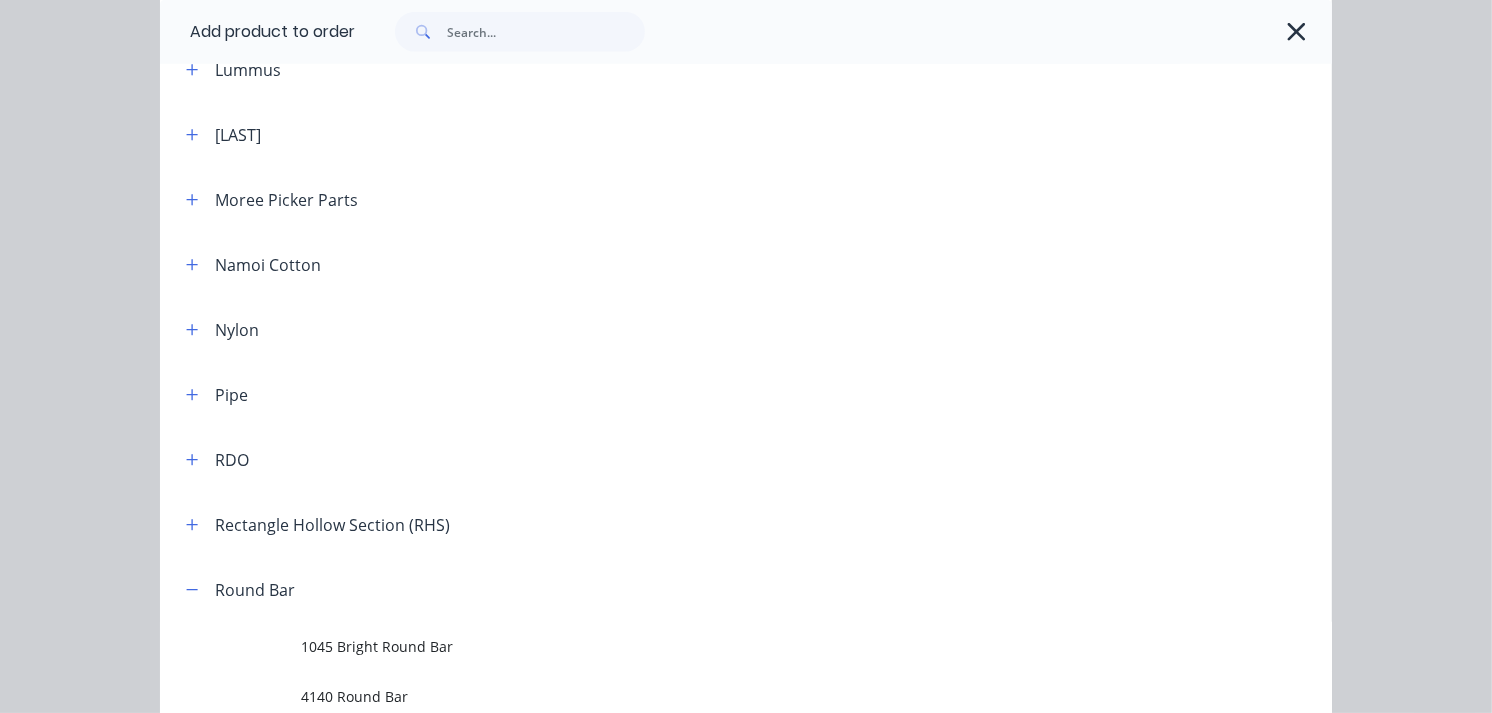 scroll, scrollTop: 2215, scrollLeft: 0, axis: vertical 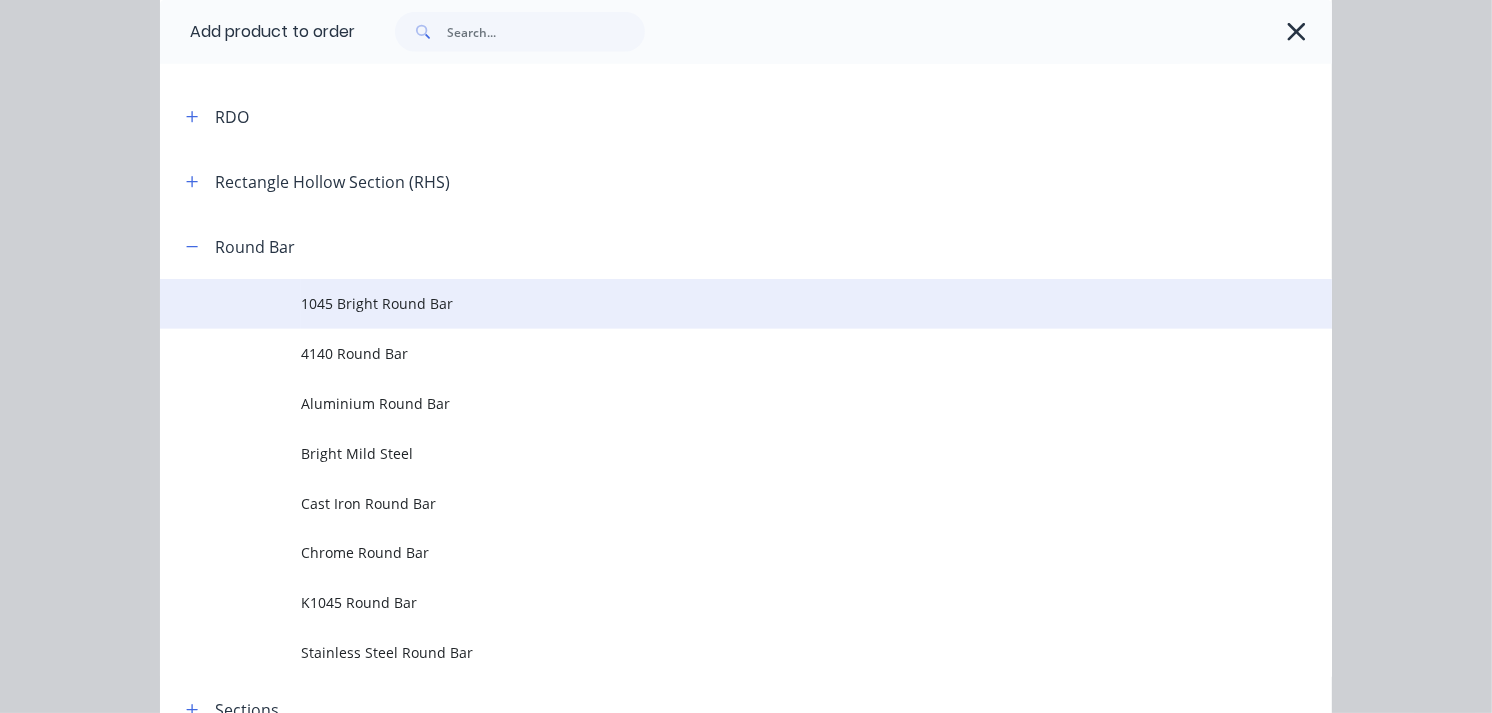 click on "1045 Bright Round Bar" at bounding box center [713, 303] 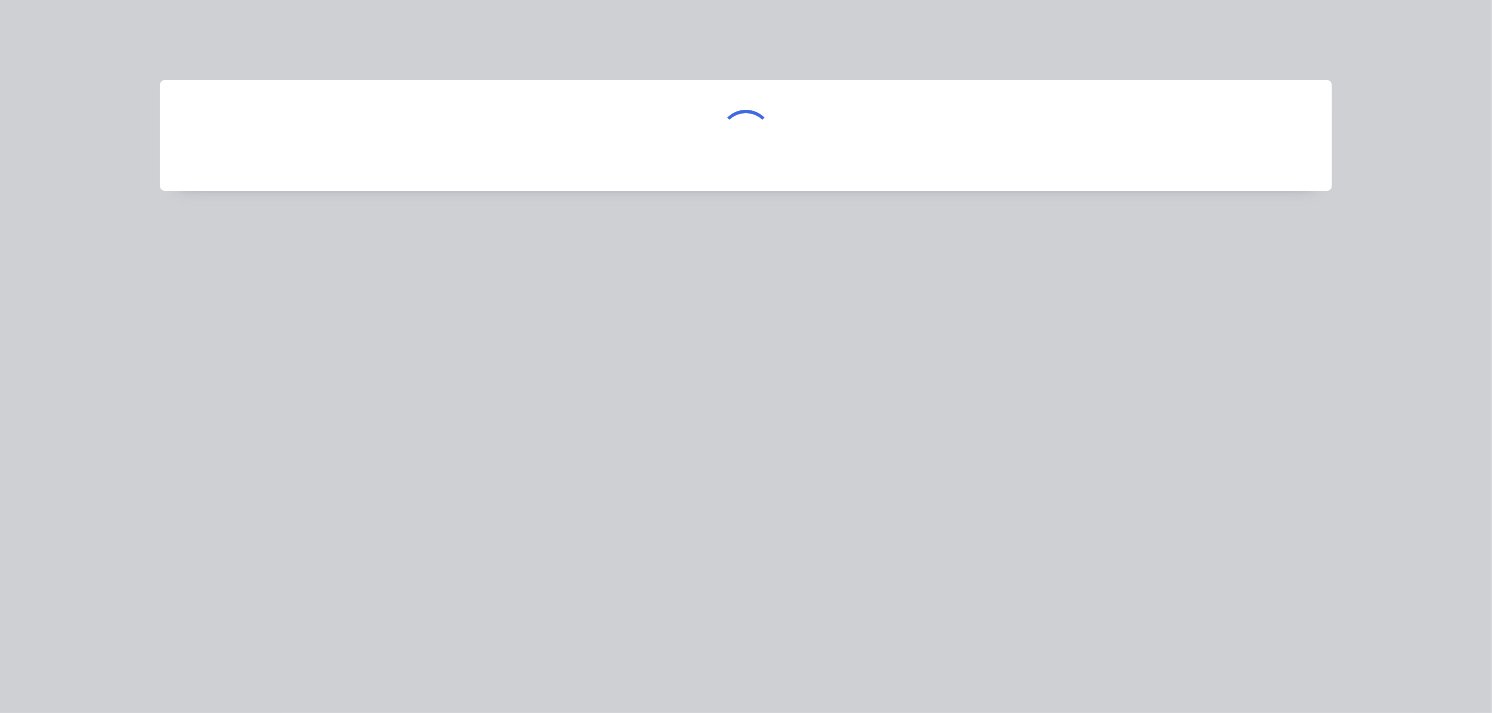 scroll, scrollTop: 0, scrollLeft: 0, axis: both 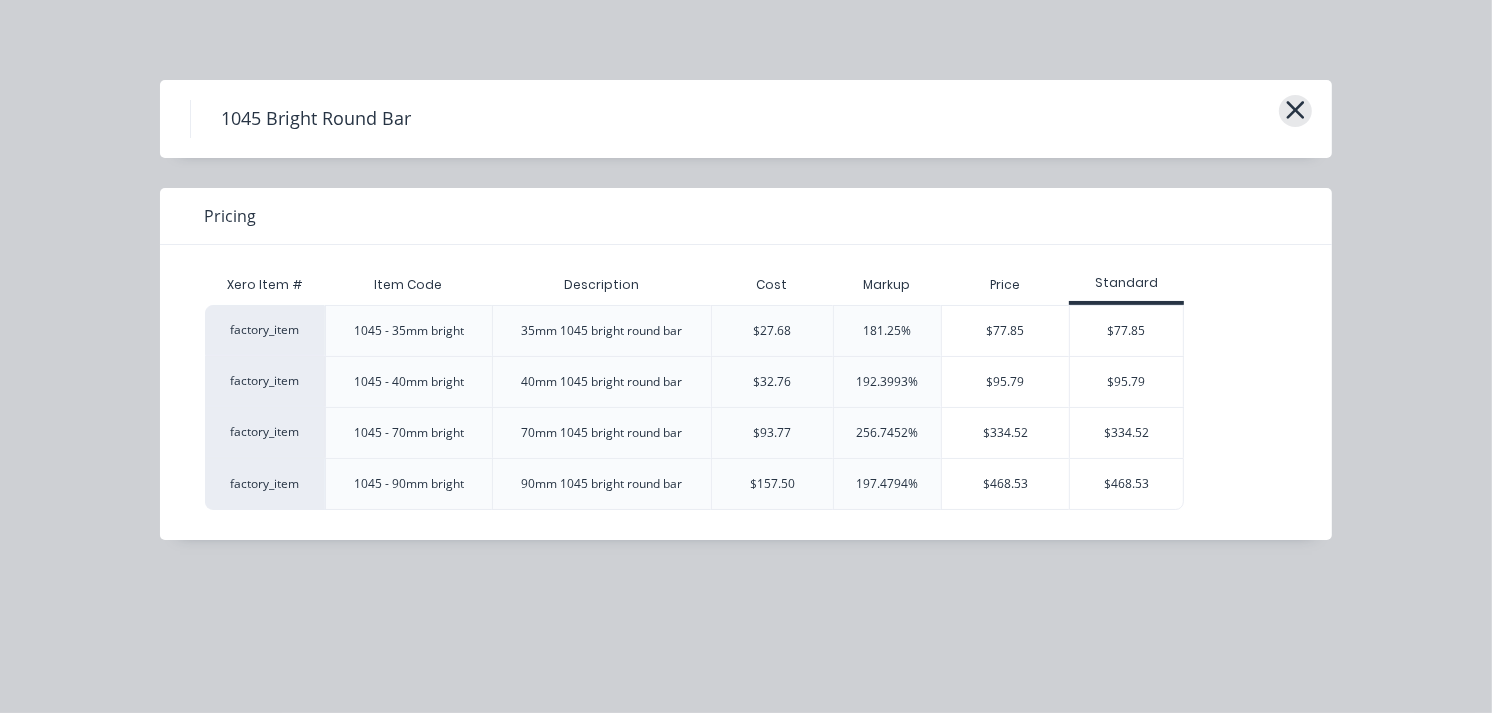 click 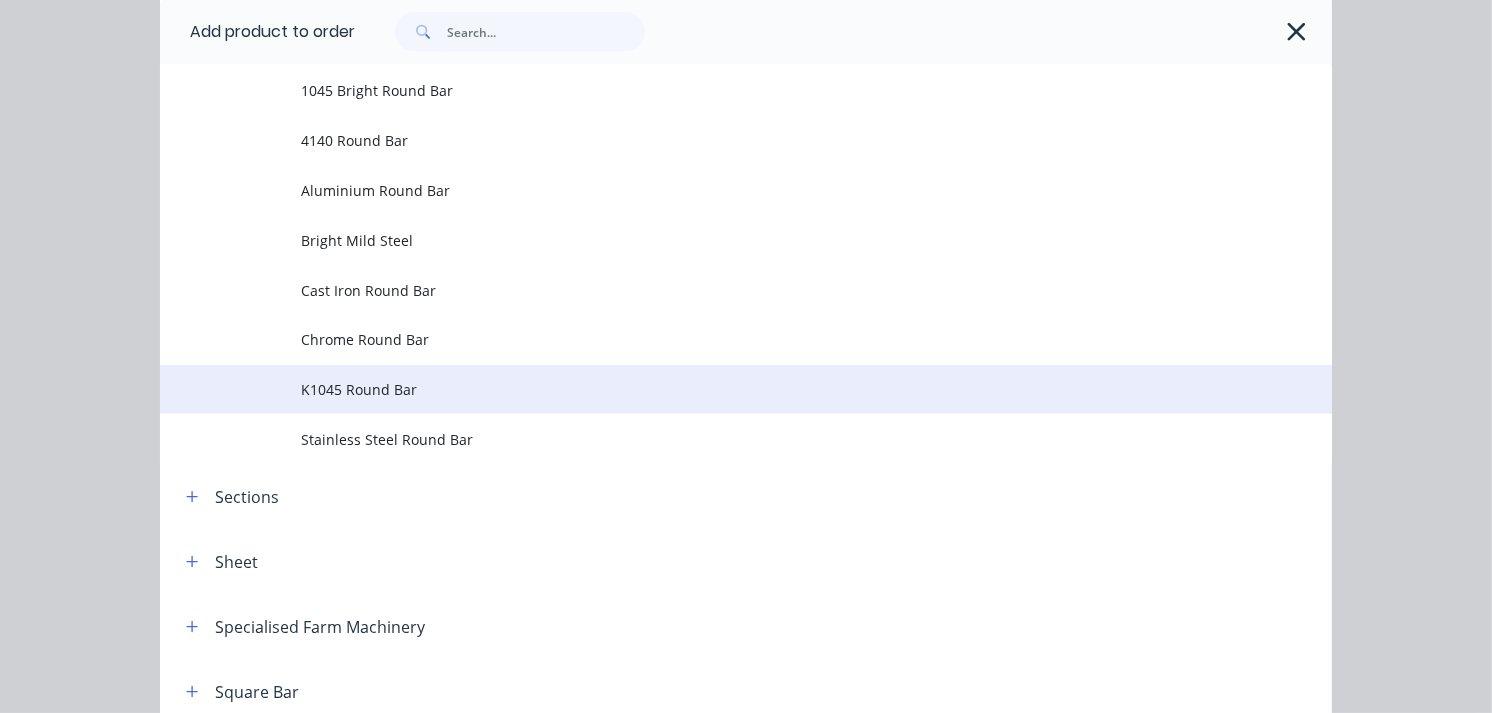 click on "K1045 Round Bar" at bounding box center (713, 389) 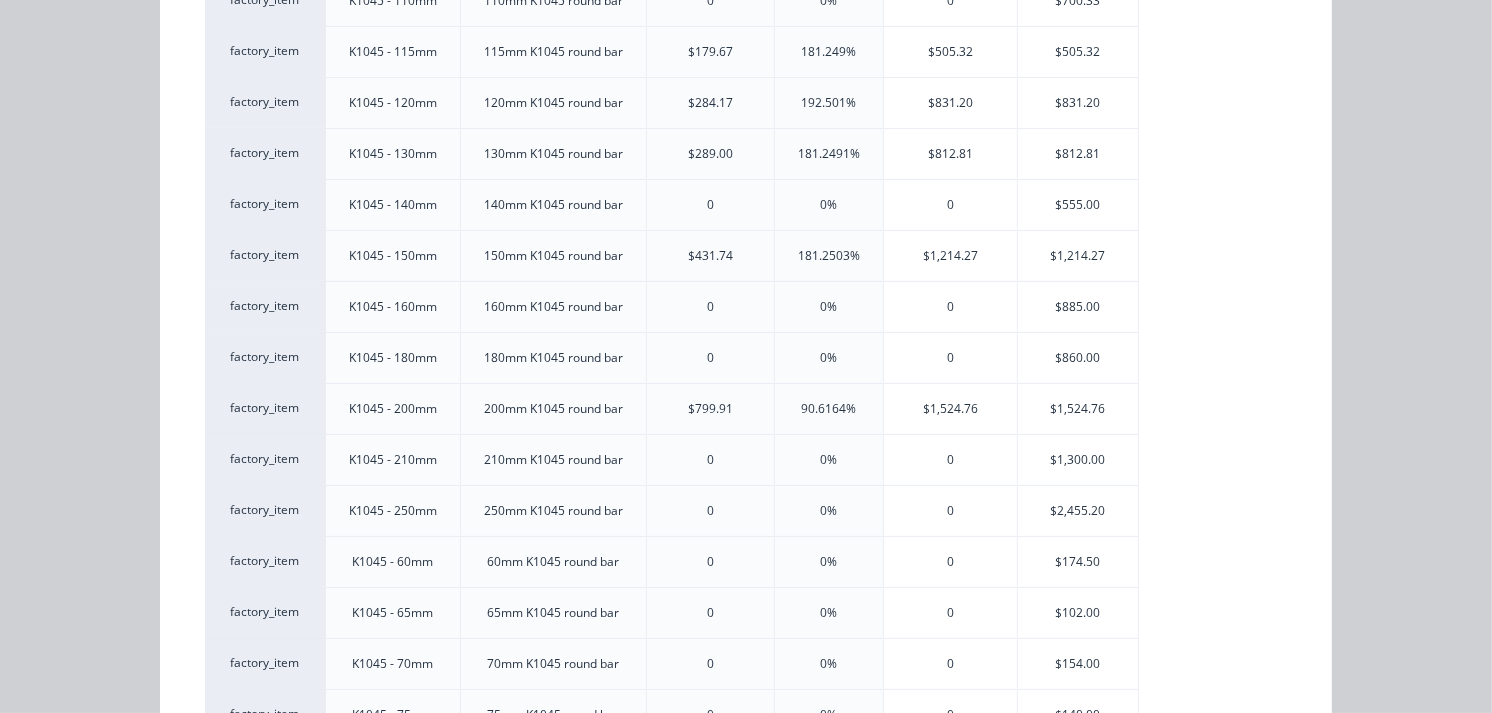 scroll, scrollTop: 723, scrollLeft: 0, axis: vertical 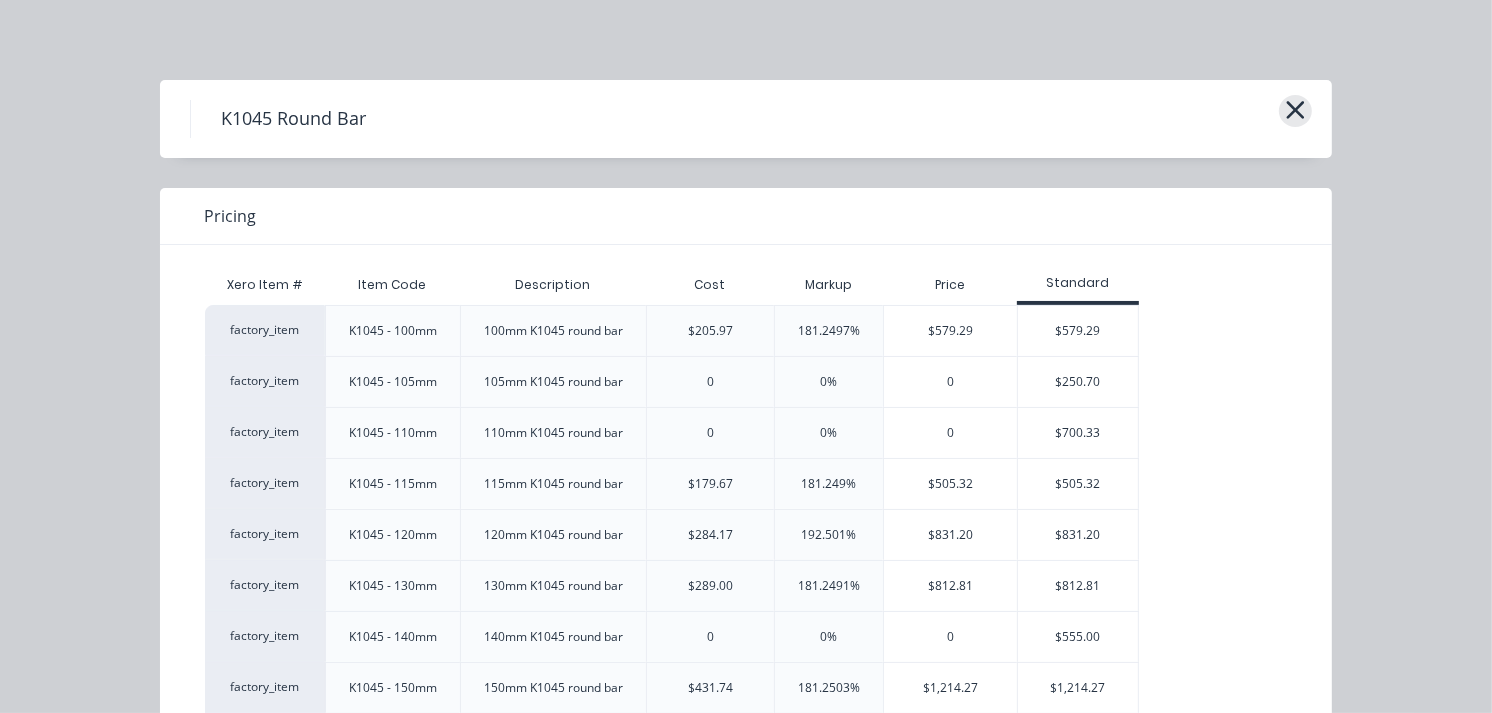 click 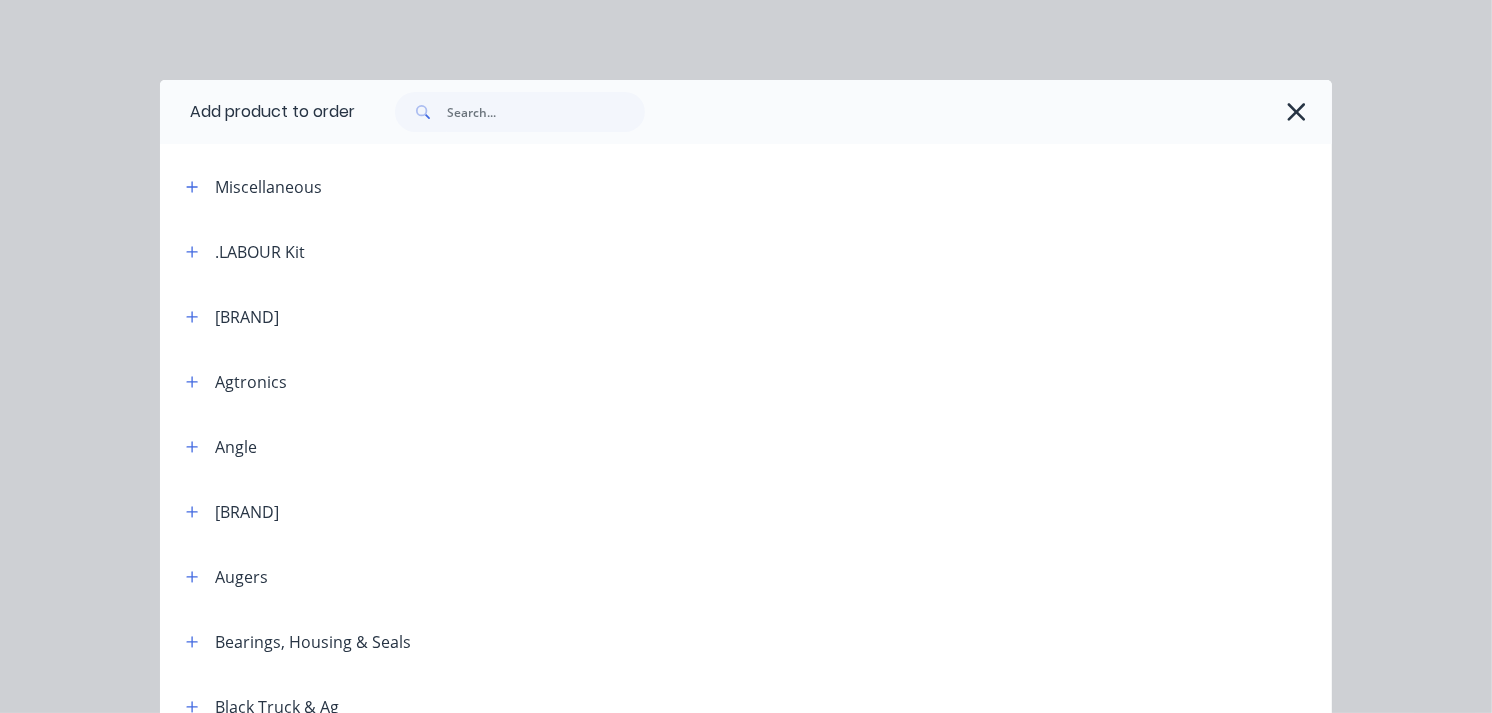 scroll, scrollTop: 2428, scrollLeft: 0, axis: vertical 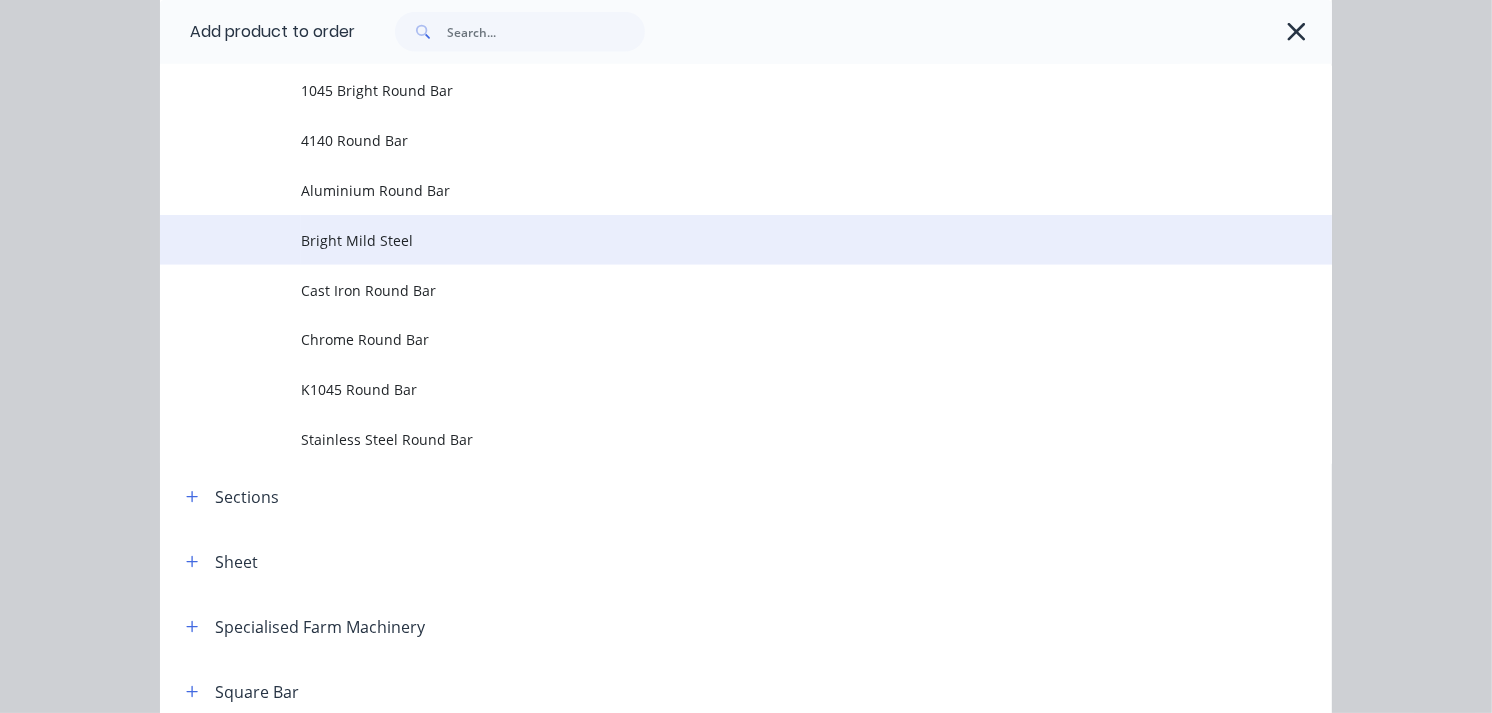 click on "Bright Mild Steel" at bounding box center [713, 240] 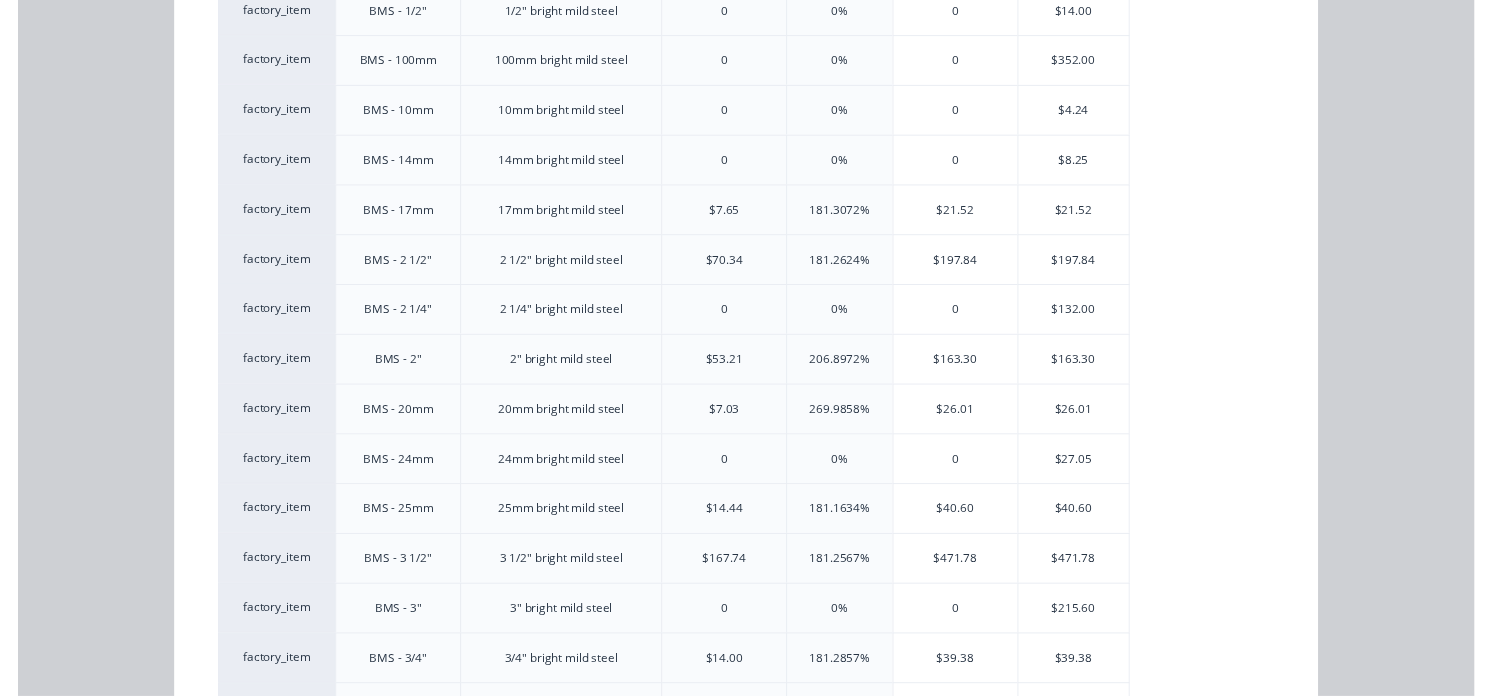 scroll, scrollTop: 780, scrollLeft: 0, axis: vertical 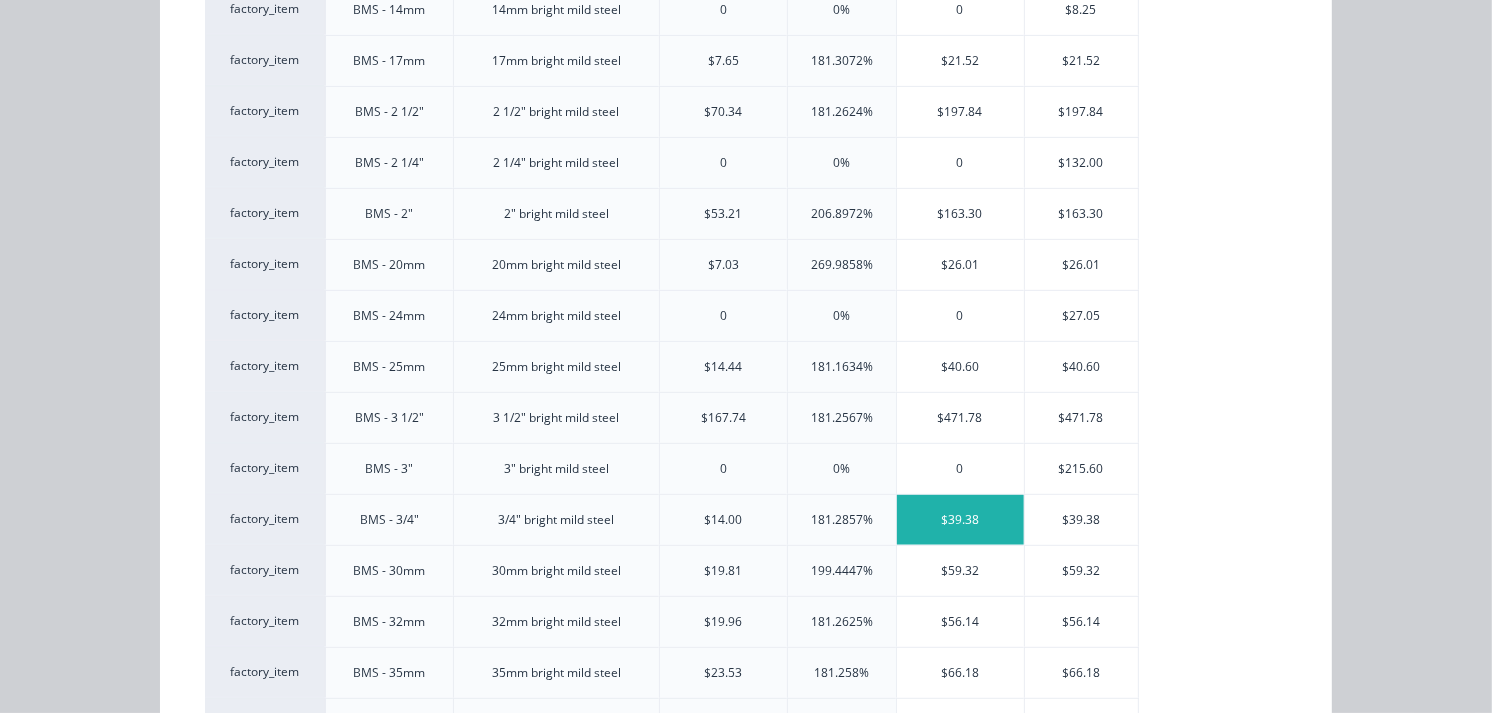click on "$39.38" at bounding box center [960, 520] 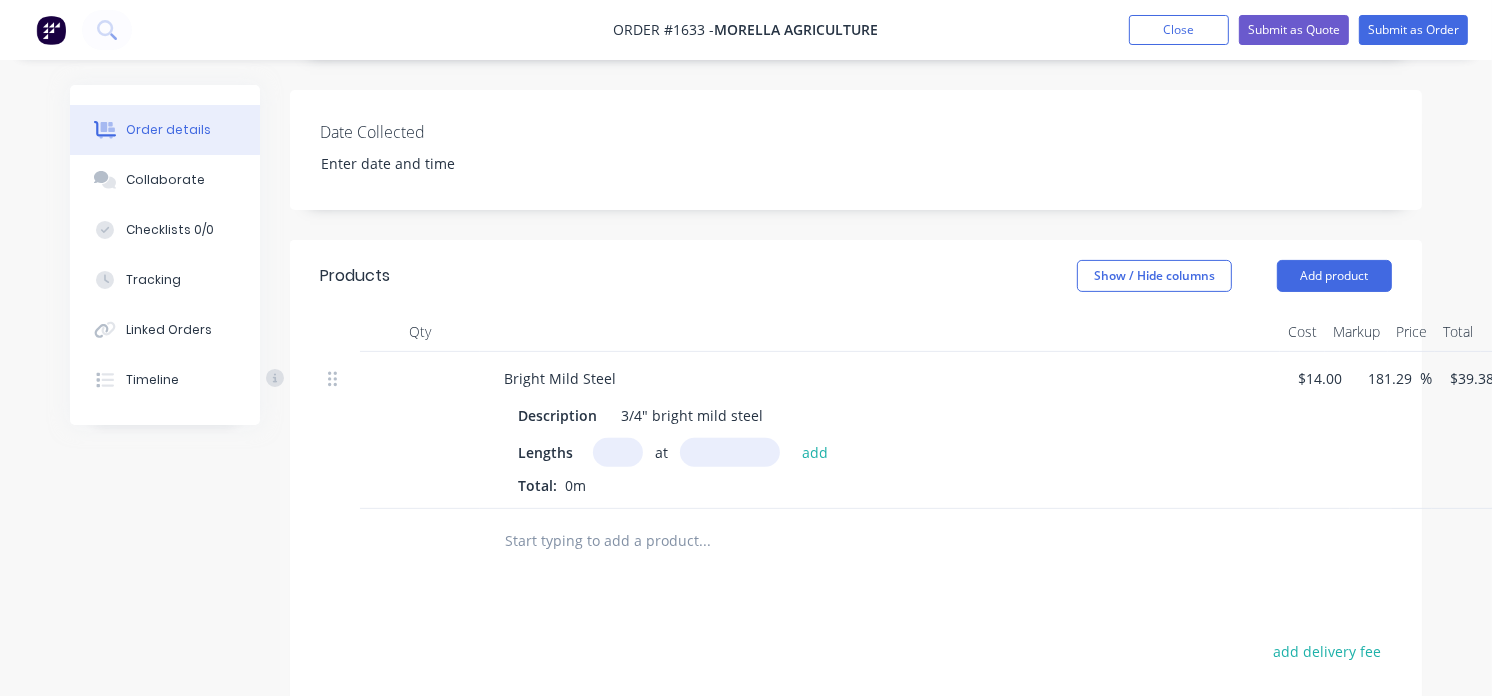 click at bounding box center [618, 452] 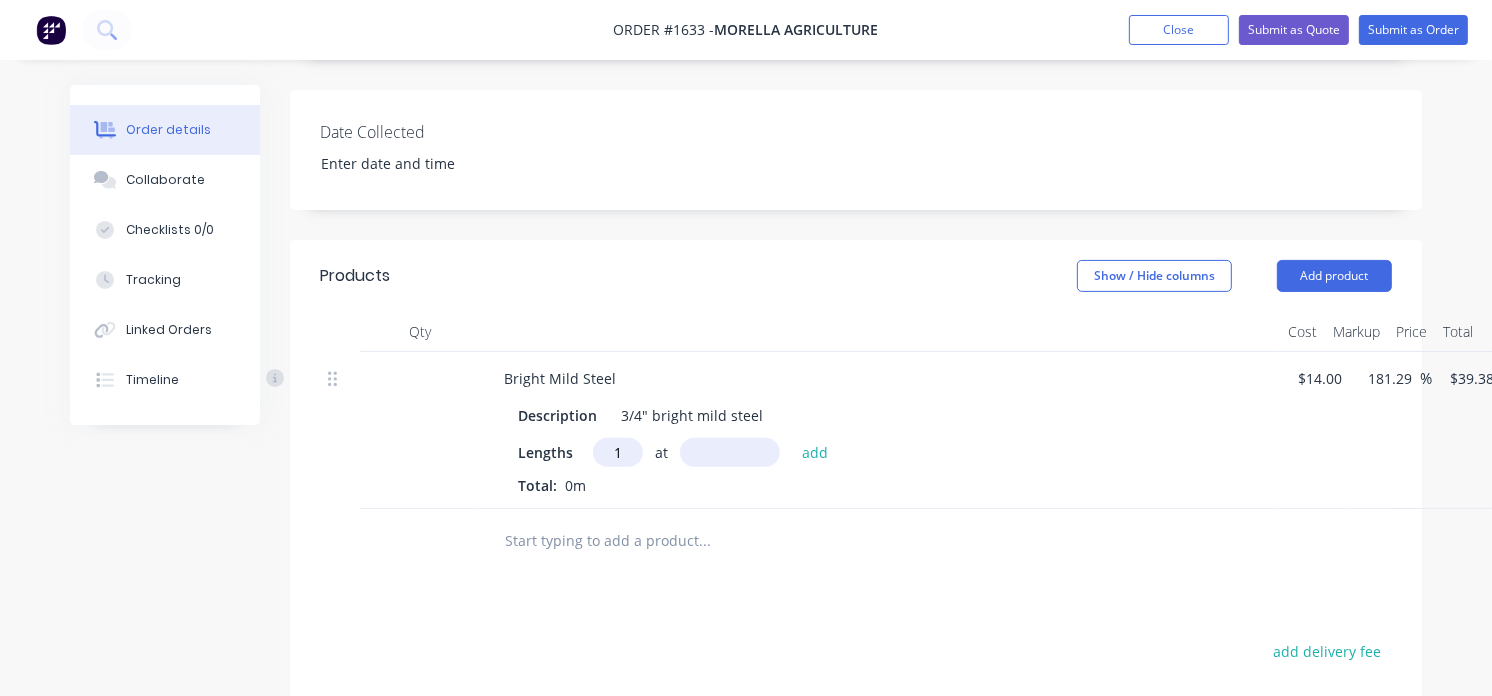 type on "1" 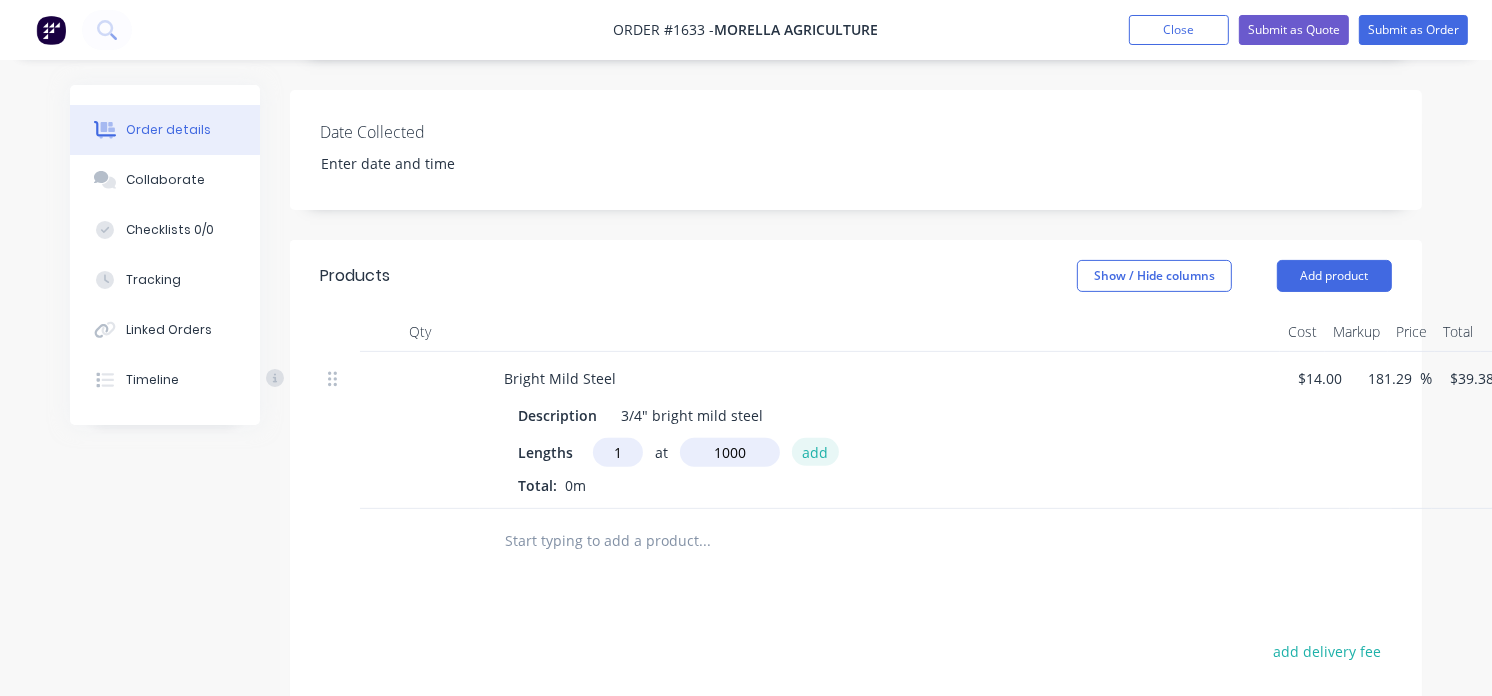 type on "1000mm" 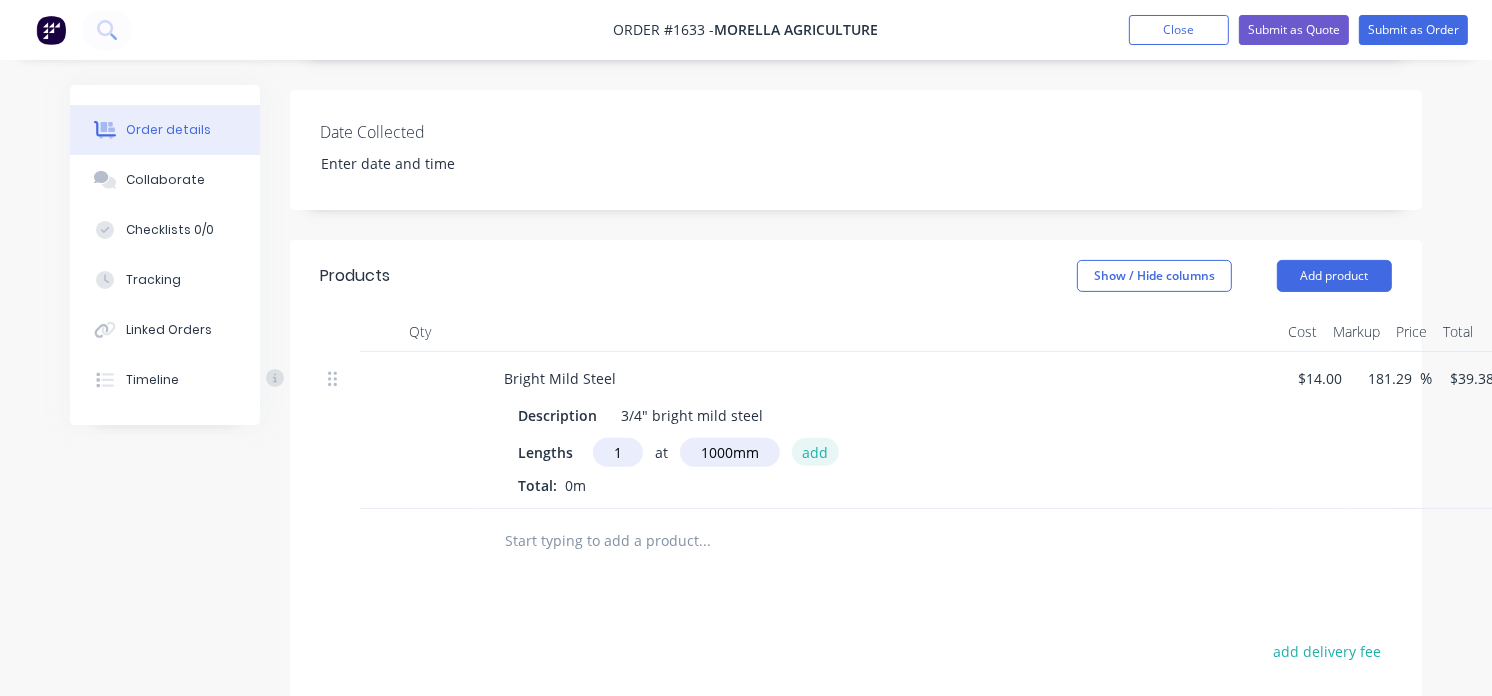 click on "add" at bounding box center [815, 451] 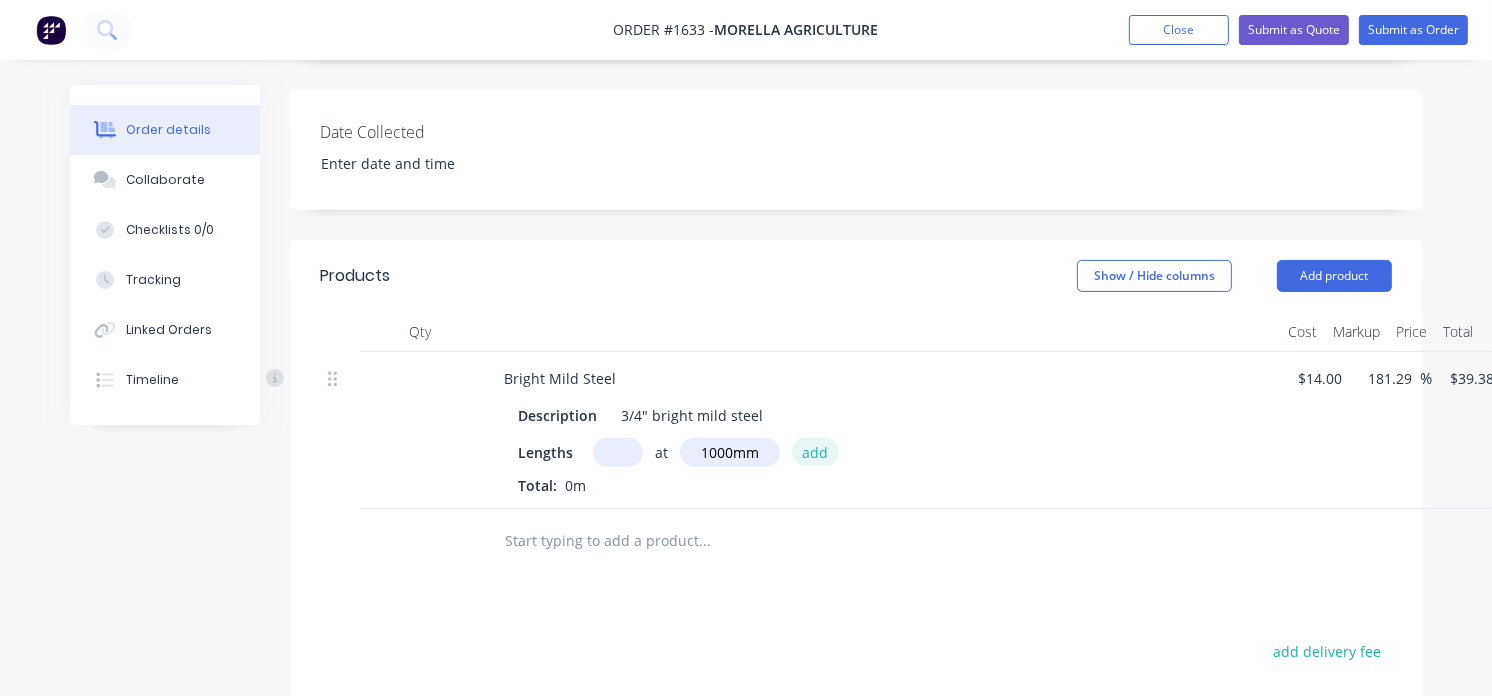 type 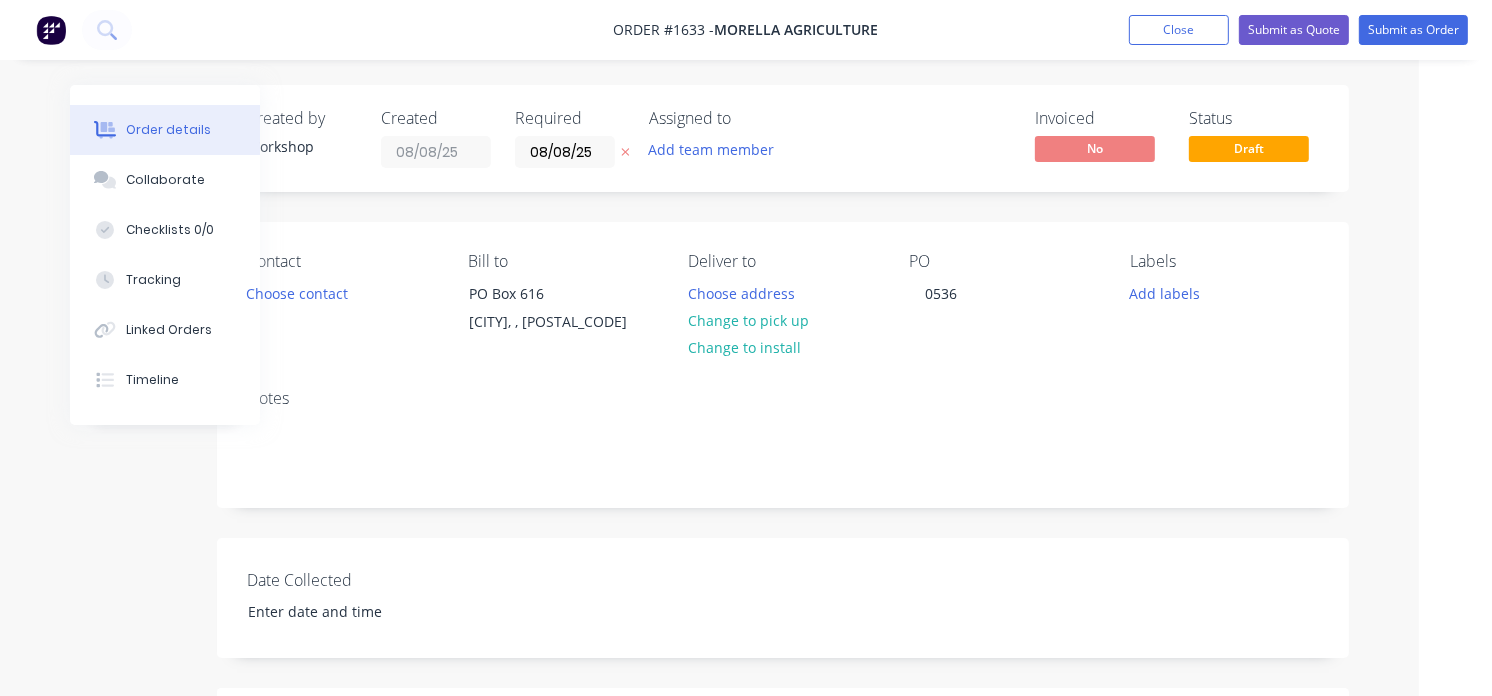 scroll, scrollTop: 0, scrollLeft: 0, axis: both 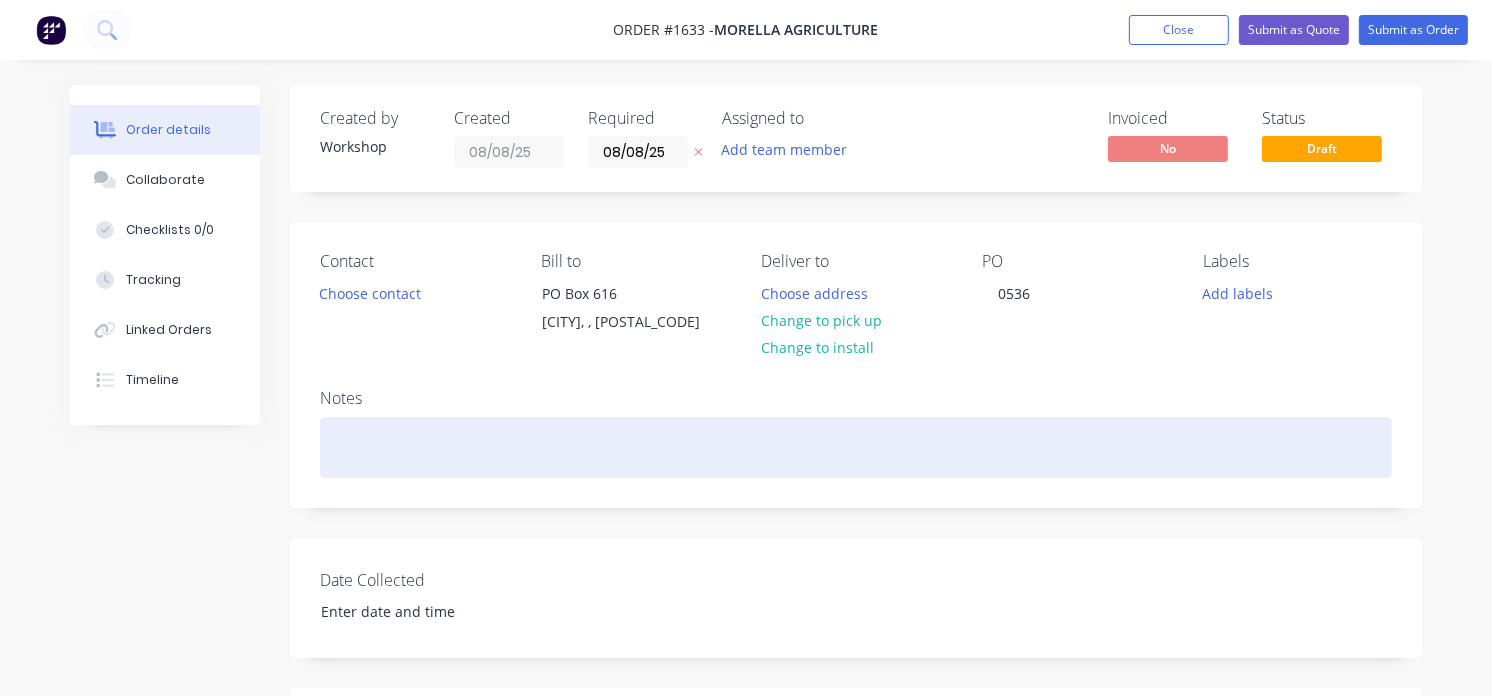 click at bounding box center [856, 447] 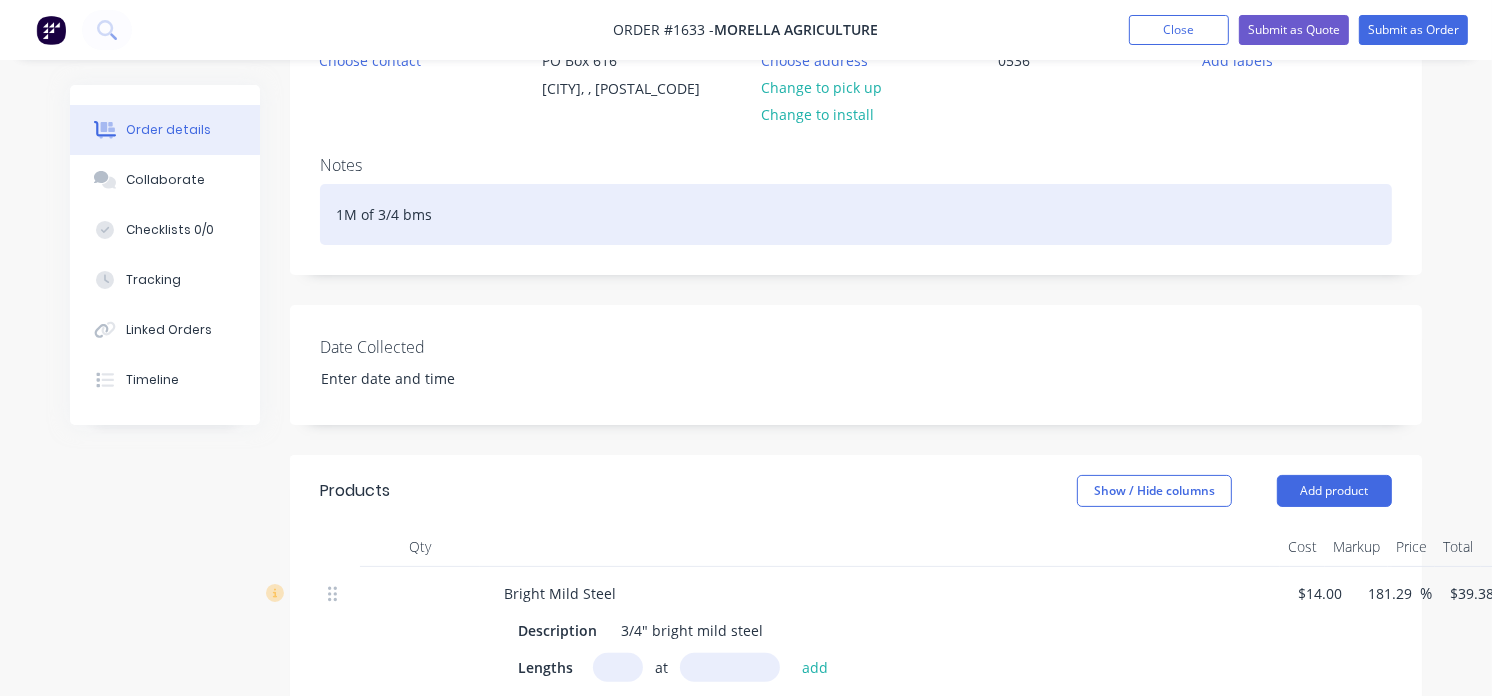 scroll, scrollTop: 0, scrollLeft: 0, axis: both 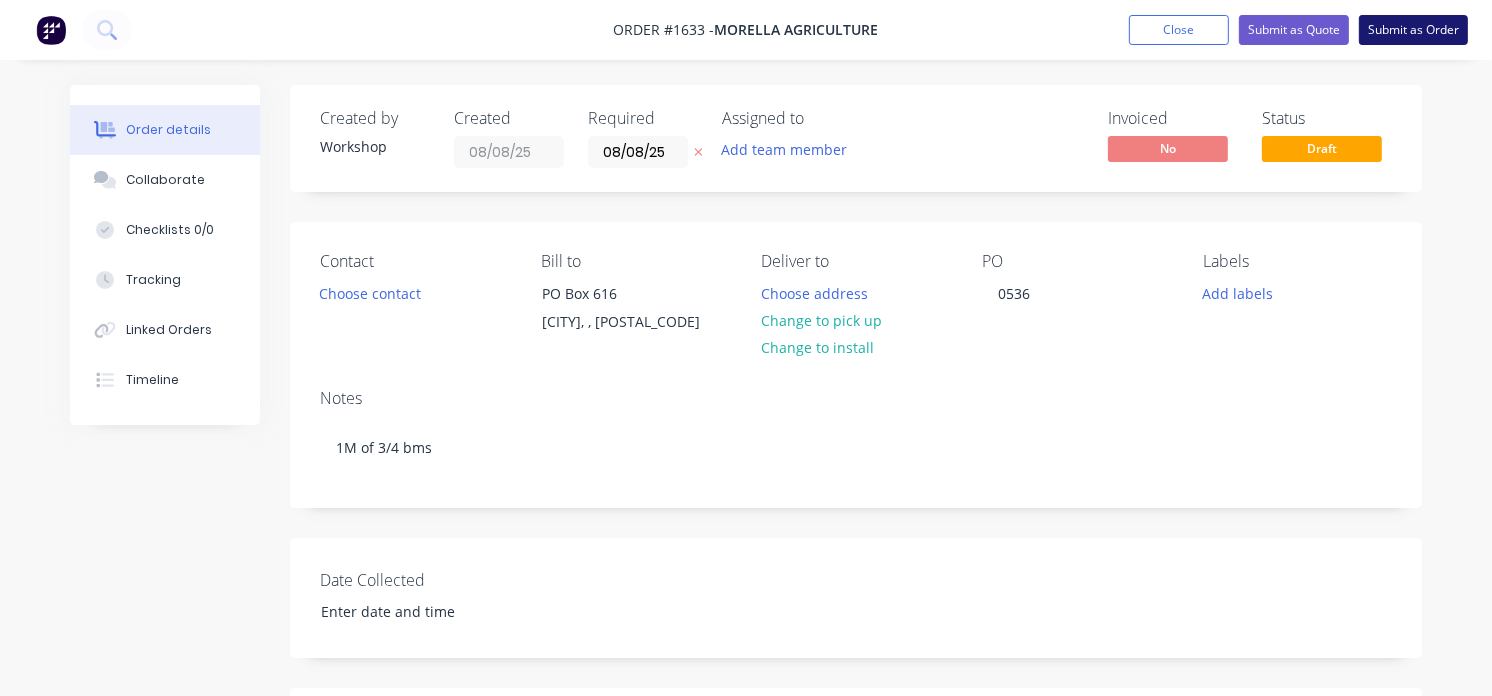 click on "Submit as Order" at bounding box center (1413, 30) 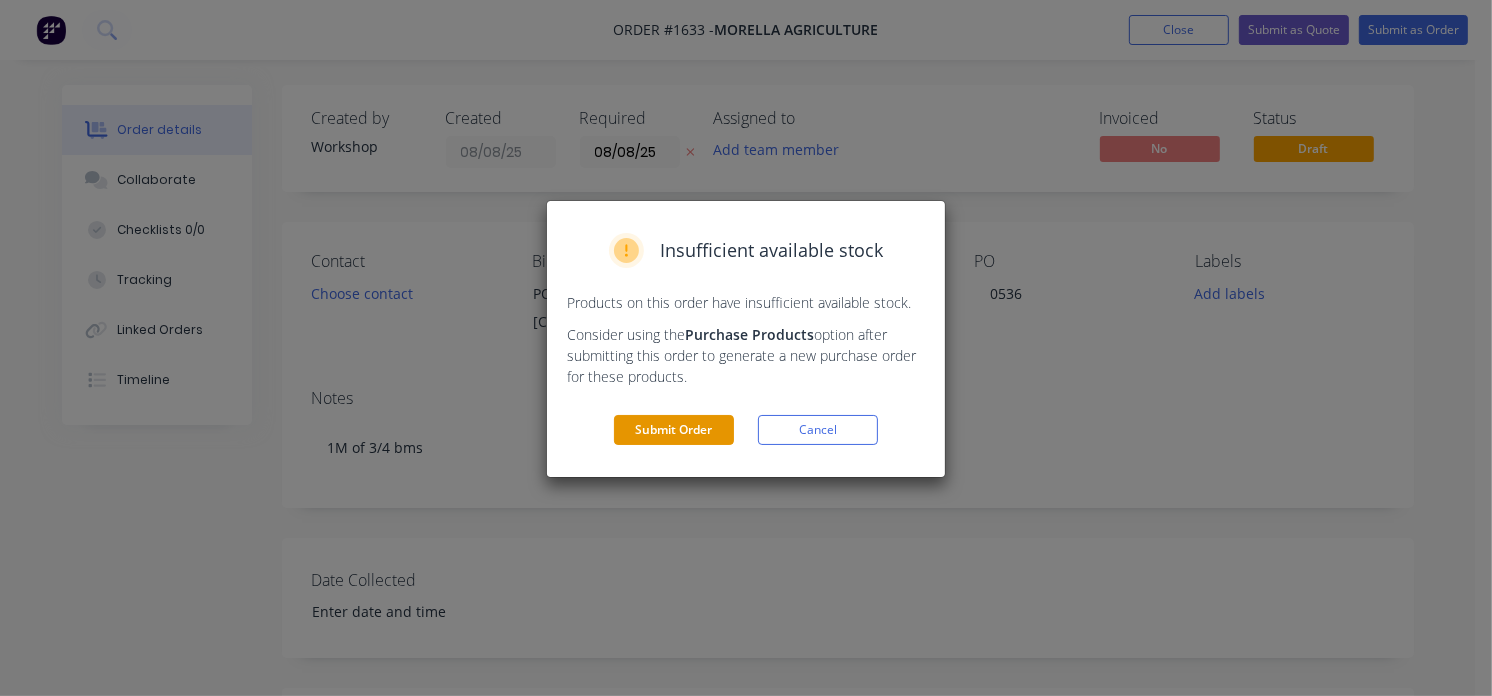 click on "Submit Order" at bounding box center (674, 430) 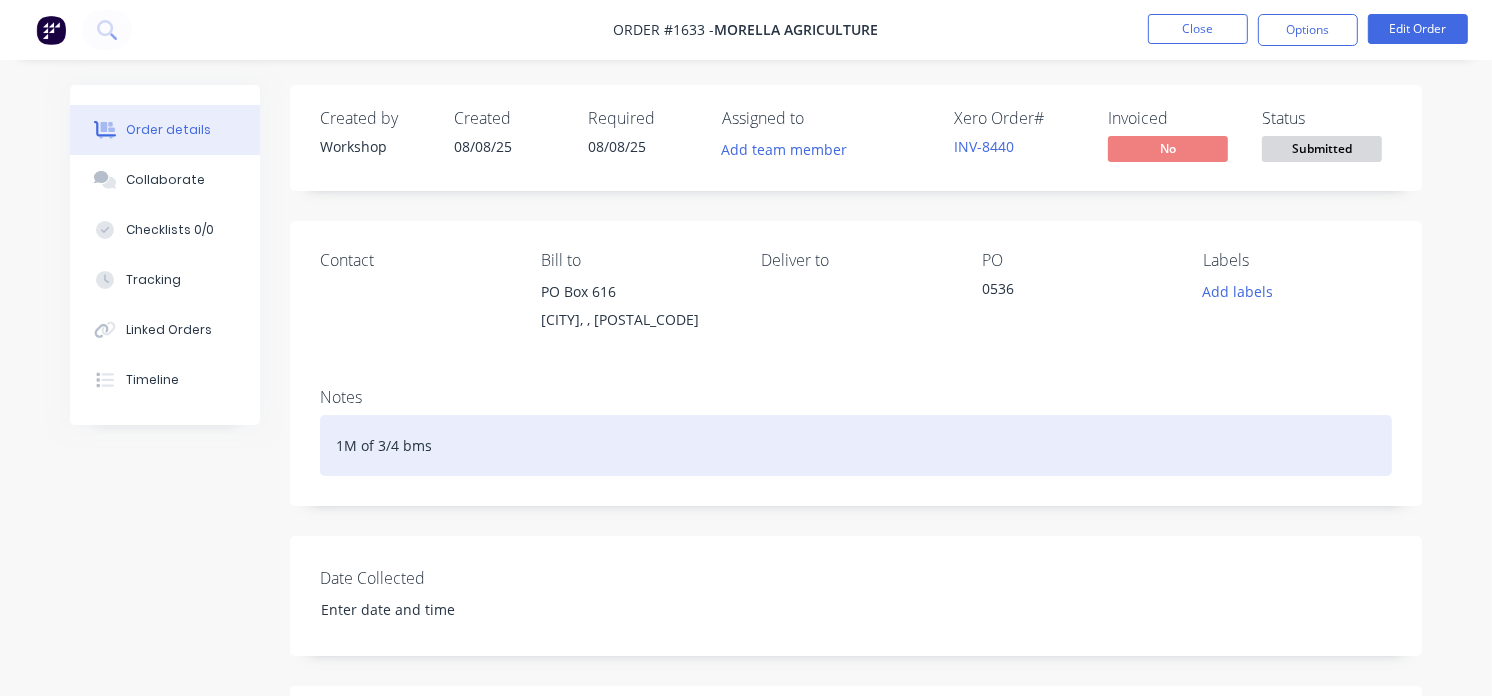 drag, startPoint x: 636, startPoint y: 451, endPoint x: 814, endPoint y: 175, distance: 328.42047 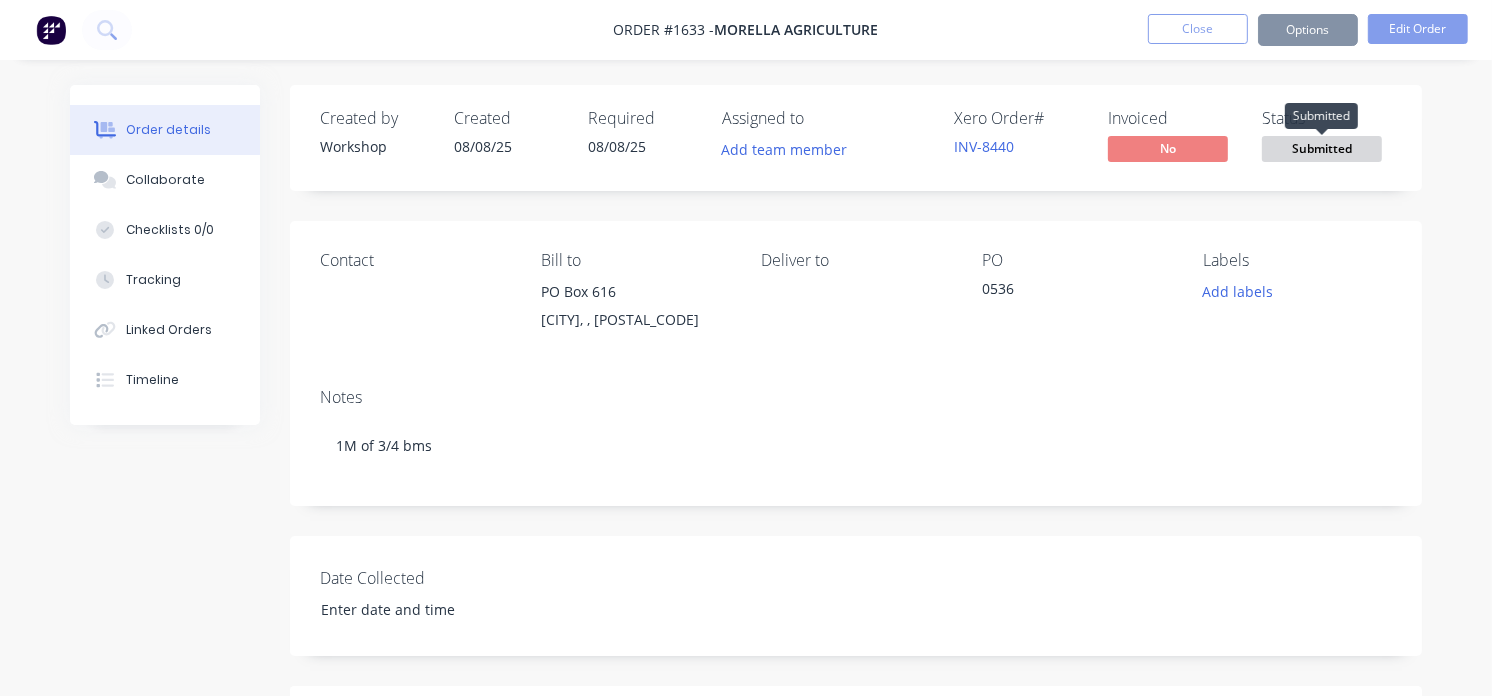 click on "Submitted" at bounding box center [1322, 148] 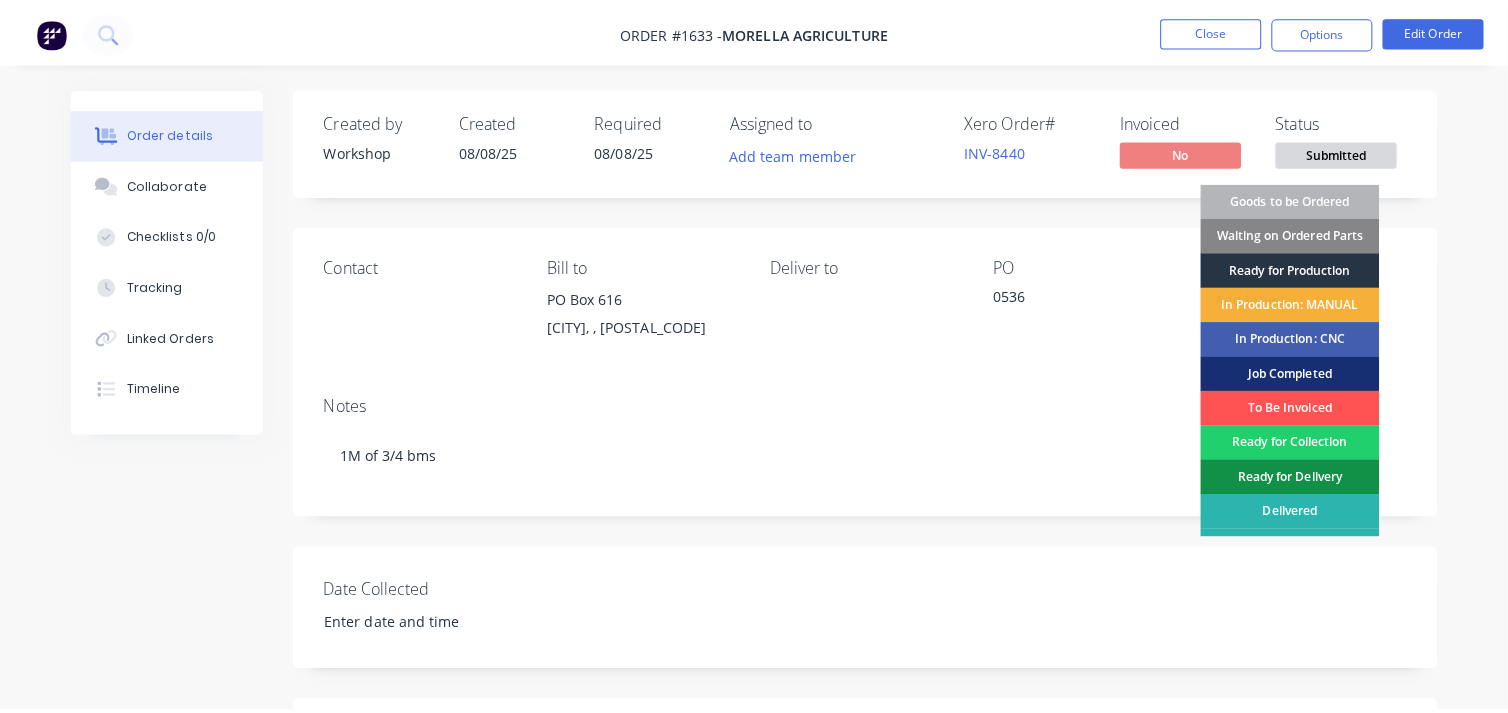 scroll, scrollTop: 17, scrollLeft: 0, axis: vertical 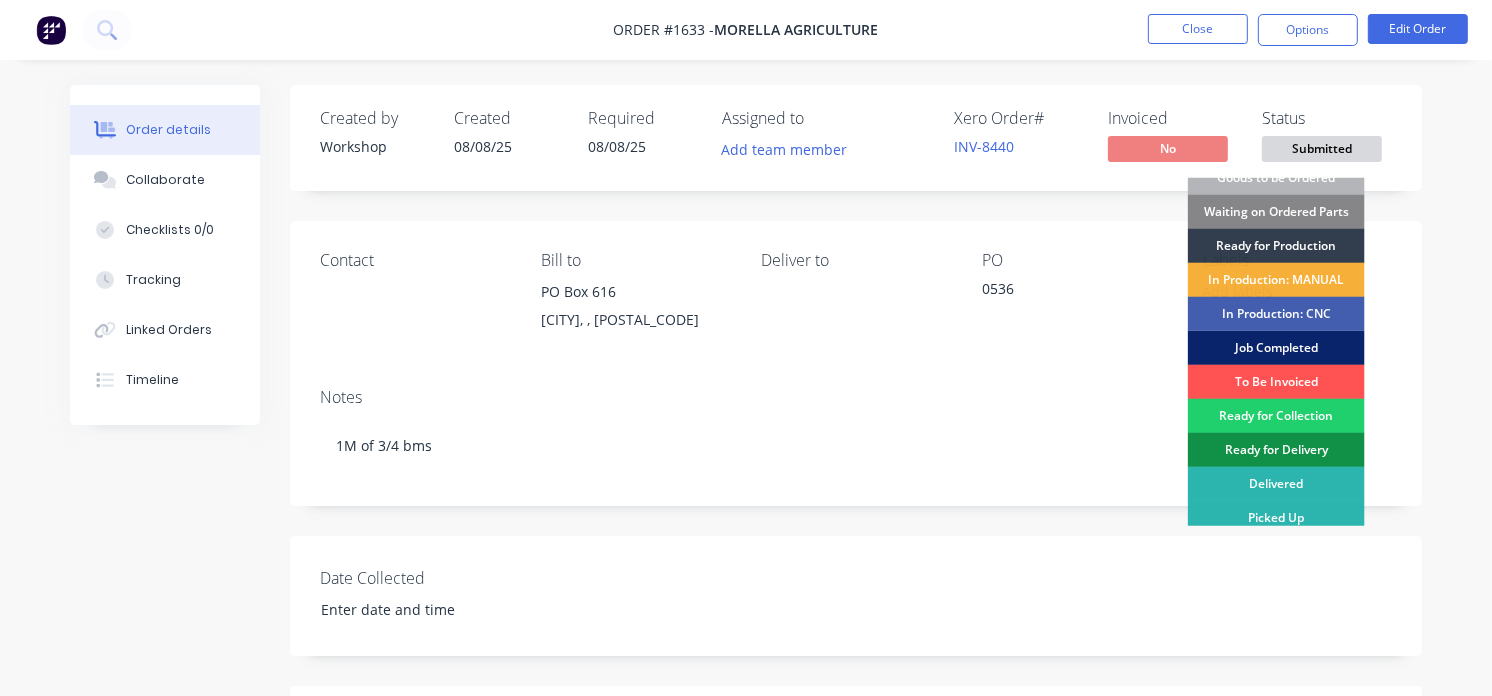 click on "Job Completed" at bounding box center (1276, 348) 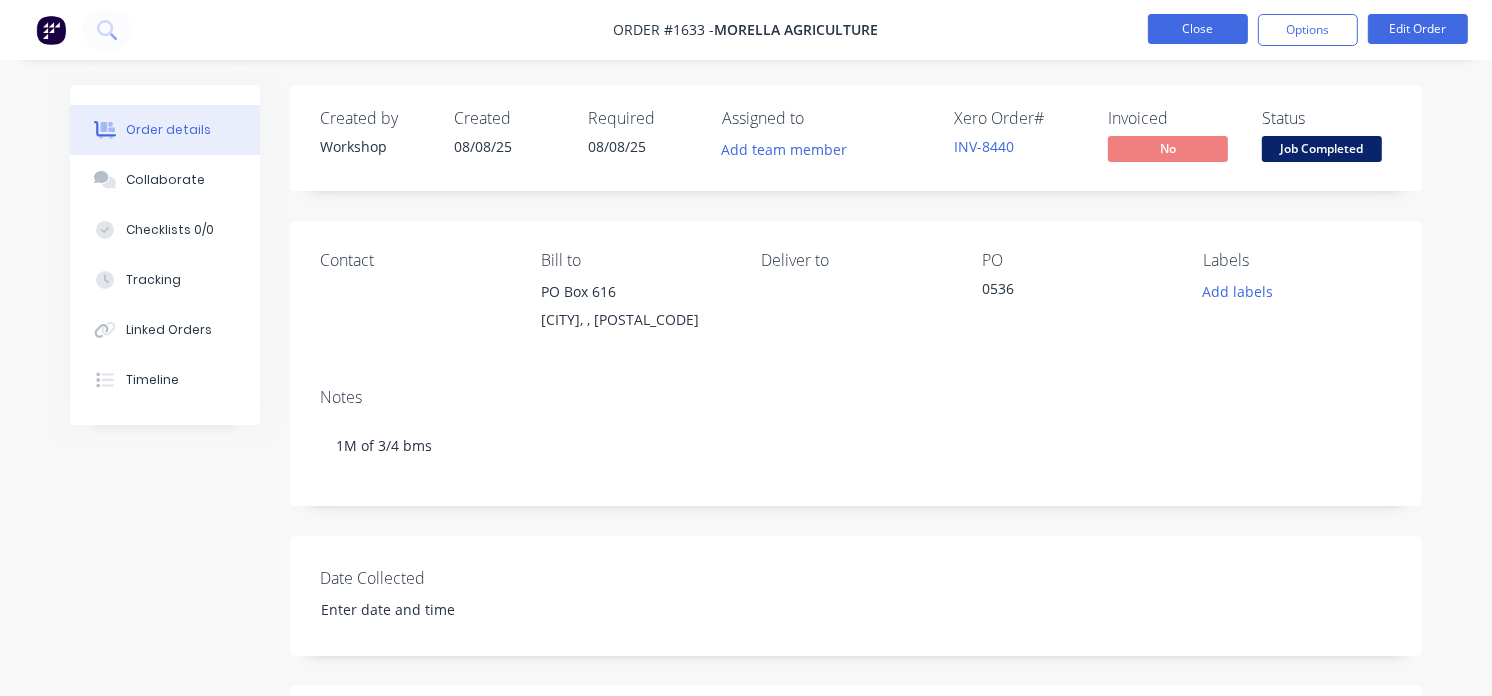 click on "Close" at bounding box center (1198, 29) 